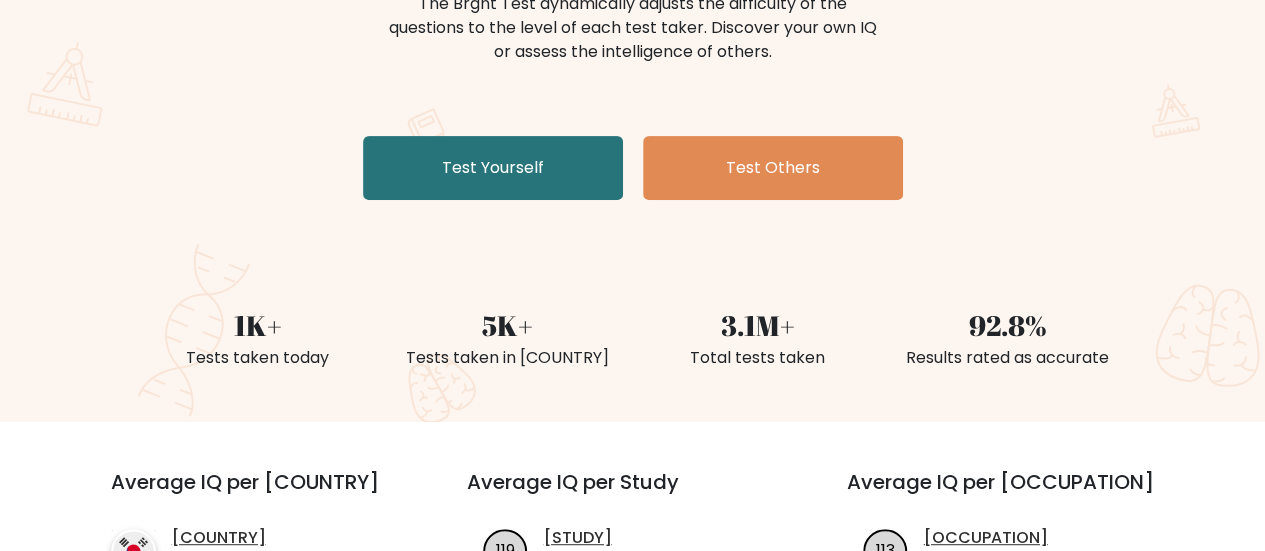 scroll, scrollTop: 283, scrollLeft: 0, axis: vertical 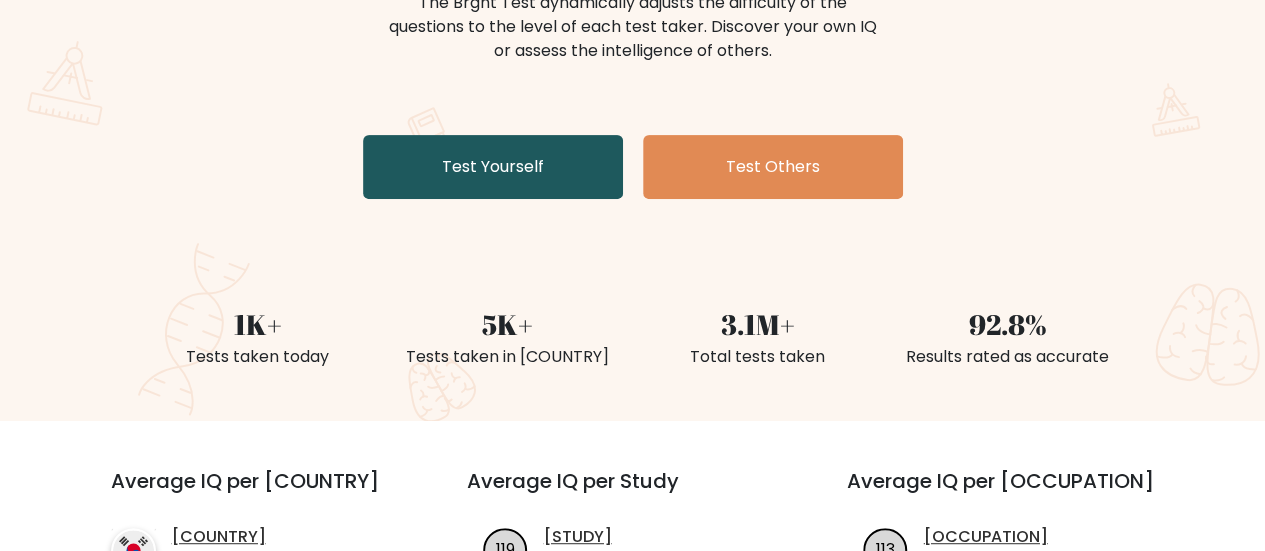 click on "Test Yourself" at bounding box center [493, 167] 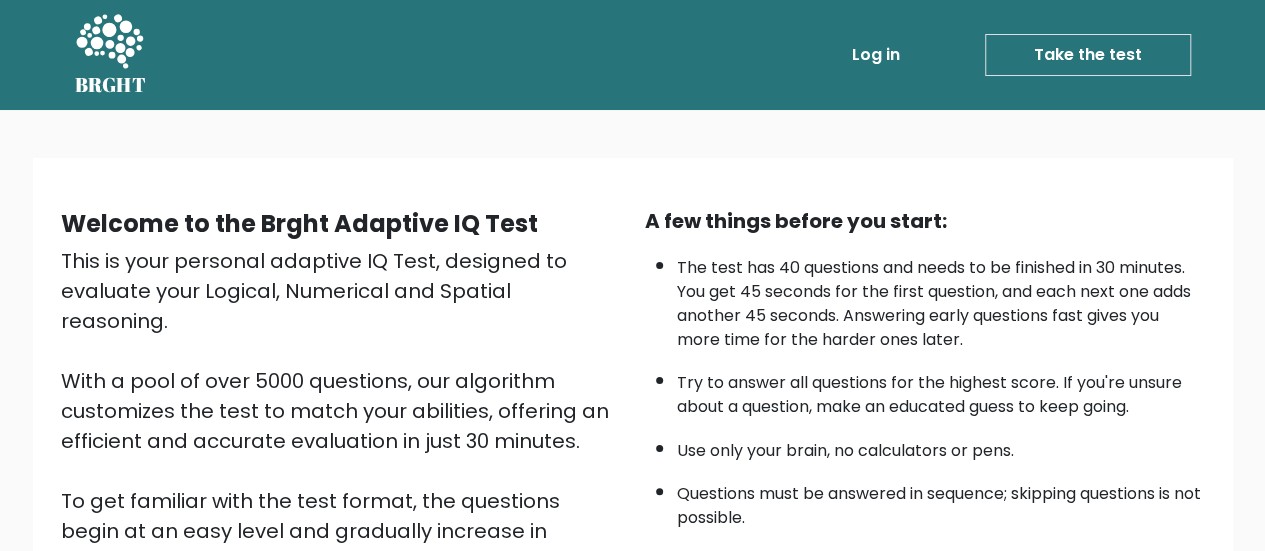 scroll, scrollTop: 364, scrollLeft: 0, axis: vertical 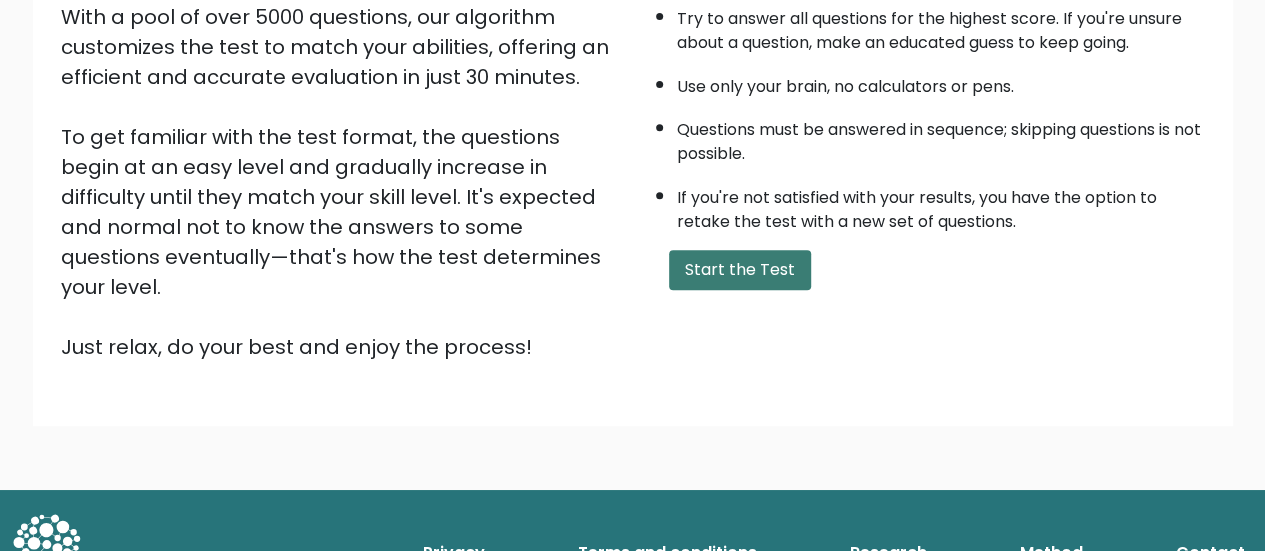 click on "Start the Test" at bounding box center [740, 270] 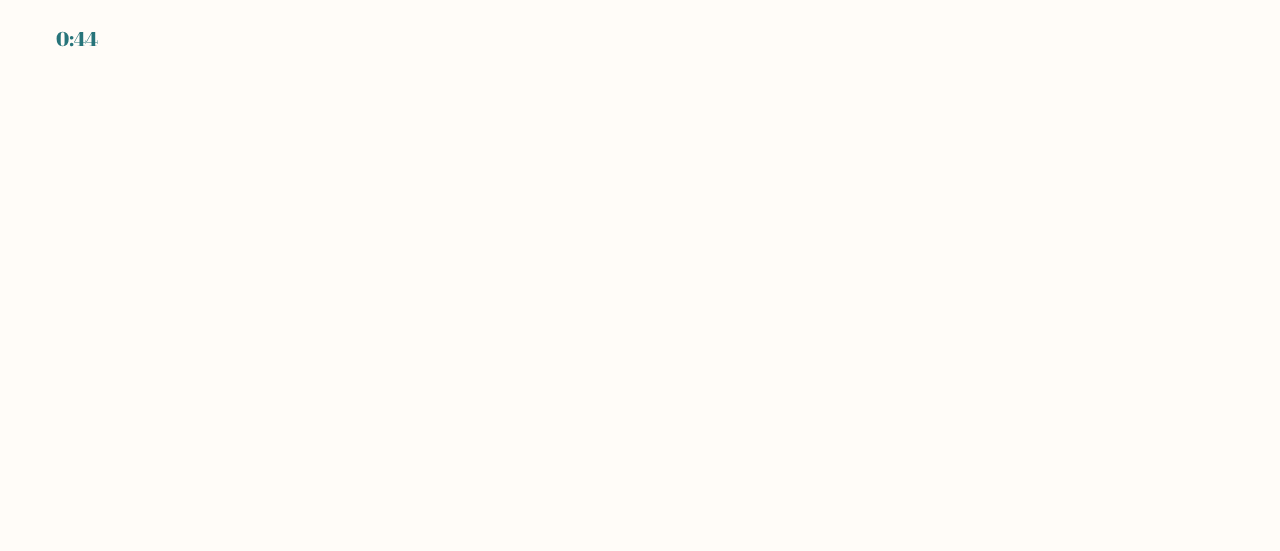 scroll, scrollTop: 0, scrollLeft: 0, axis: both 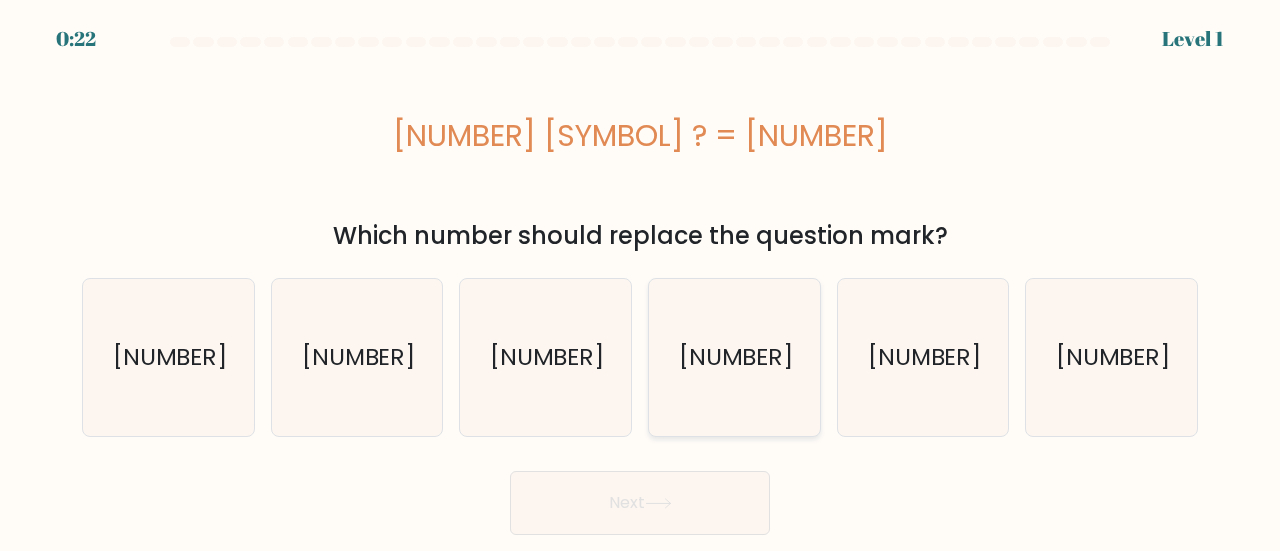 click on "[NUMBER]" at bounding box center [734, 357] 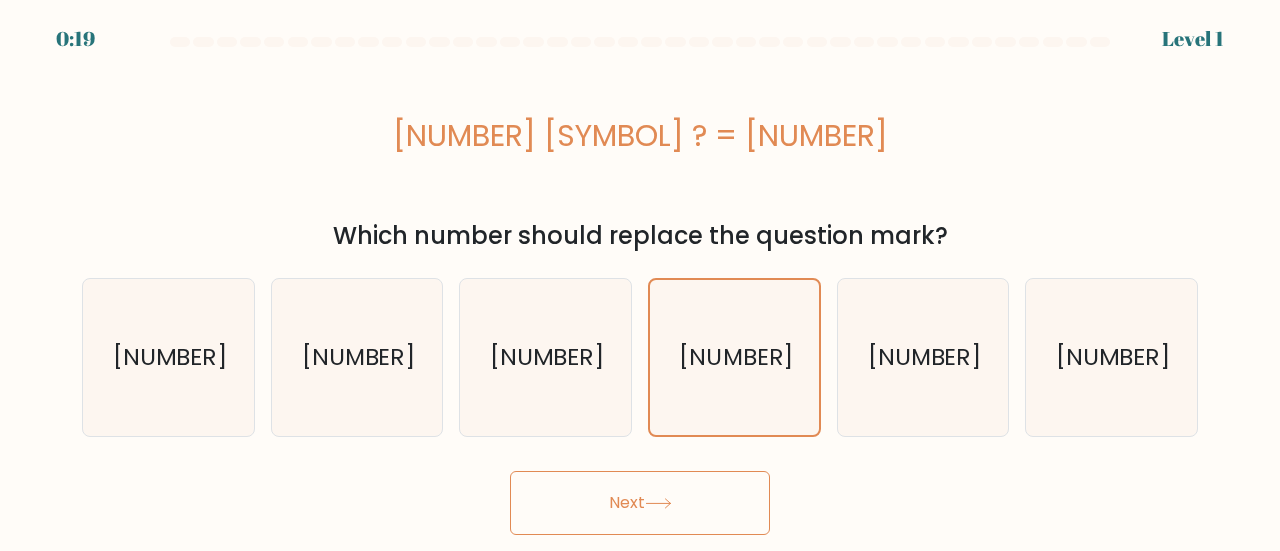 click on "Next" at bounding box center (640, 503) 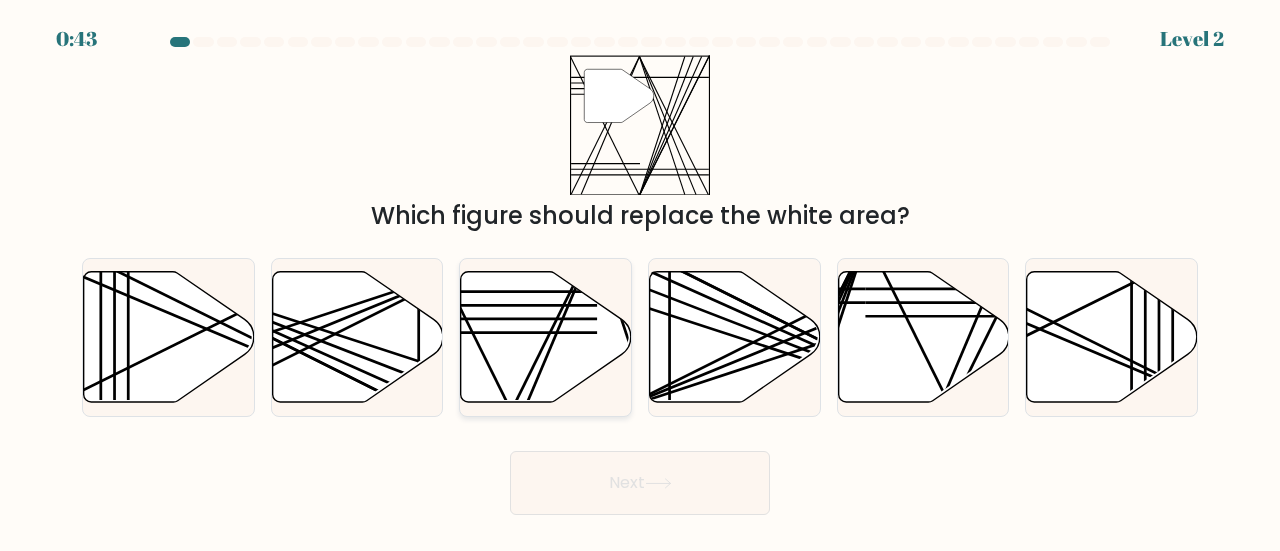 click at bounding box center [546, 336] 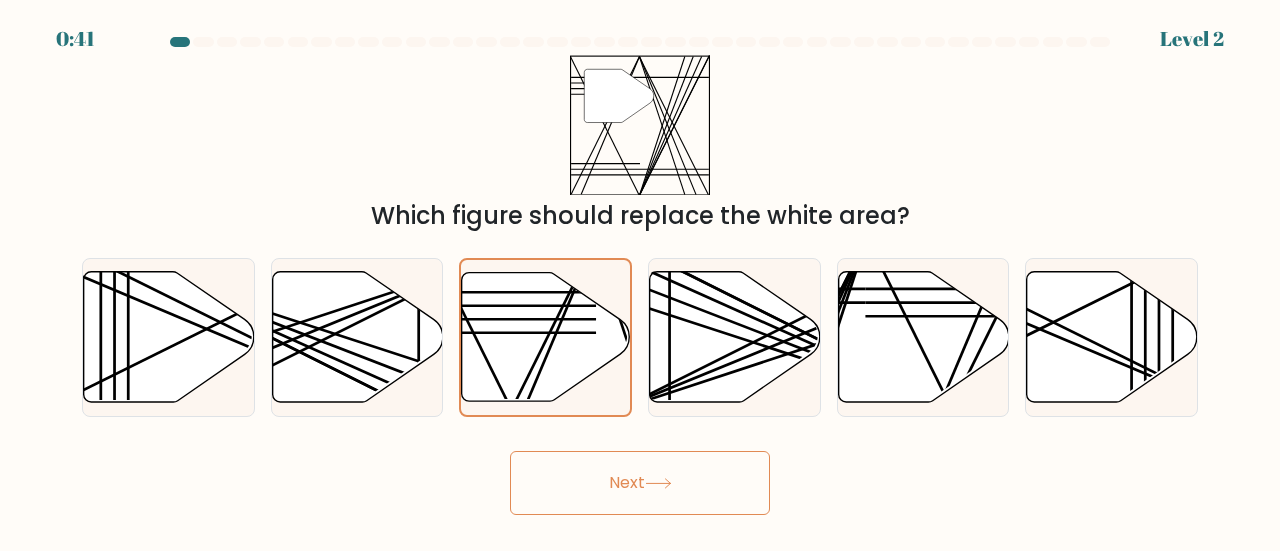 click on "Next" at bounding box center (640, 483) 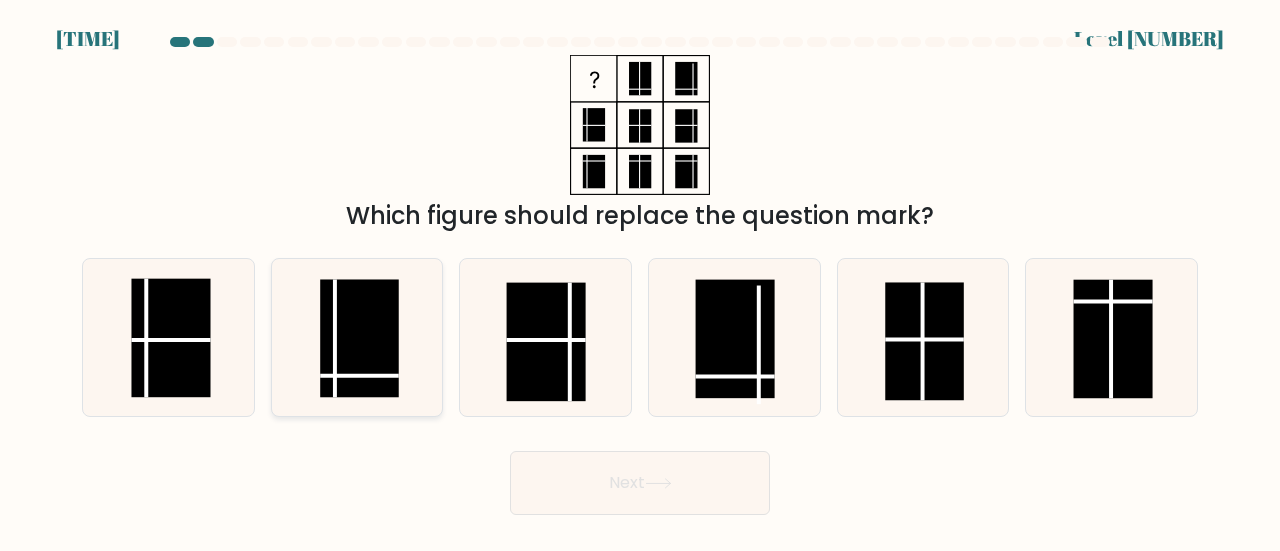 click at bounding box center (359, 339) 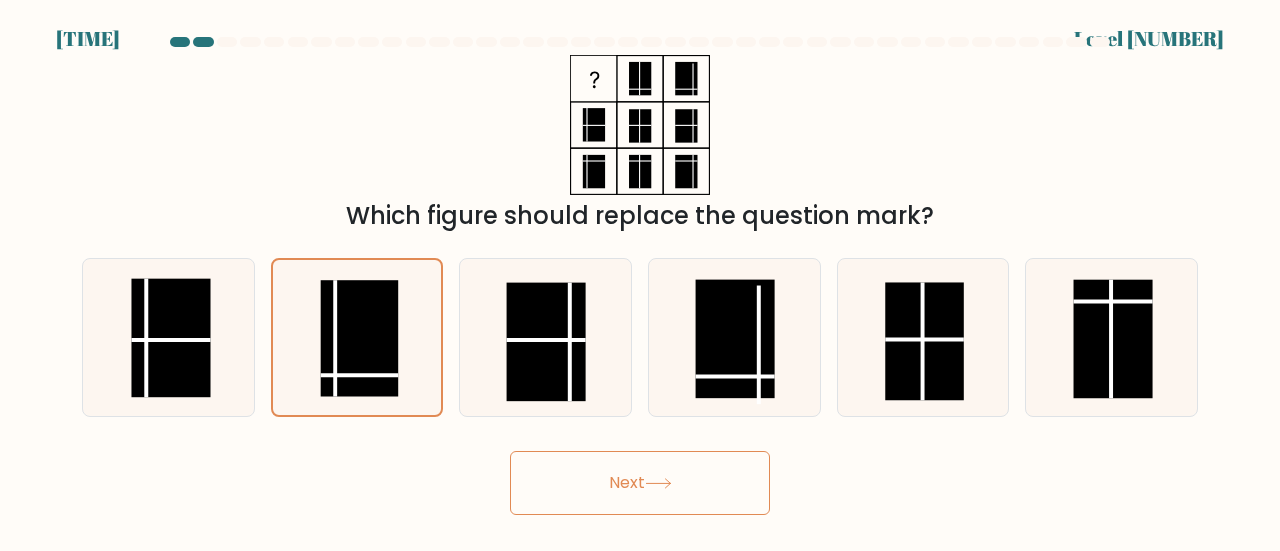 click on "Next" at bounding box center (640, 483) 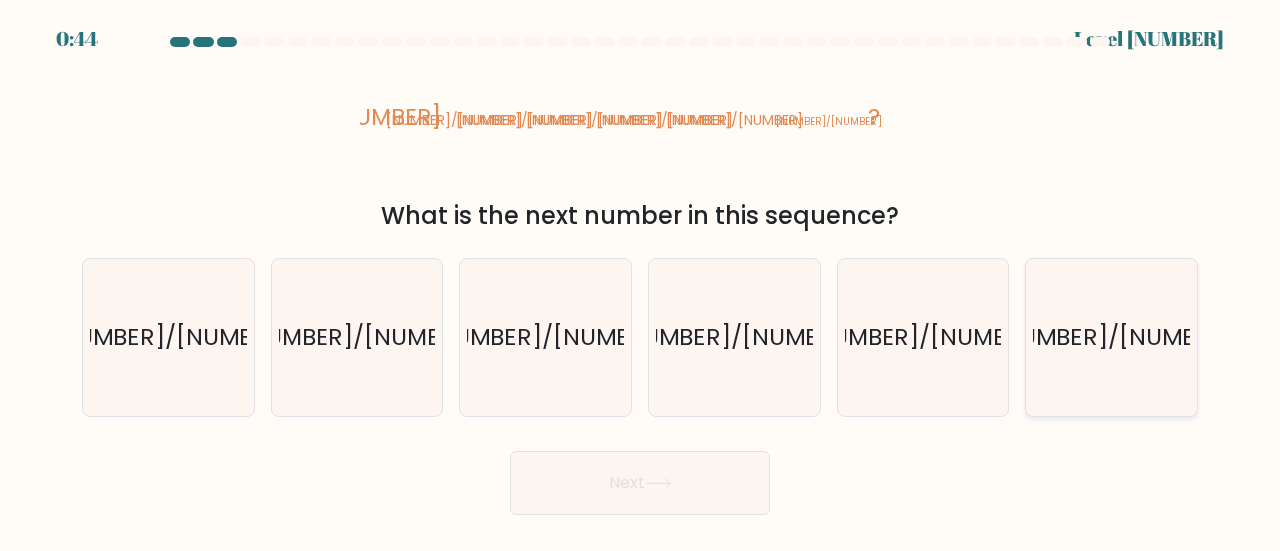 click on "[NUMBER]/[NUMBER]" at bounding box center [1113, 336] 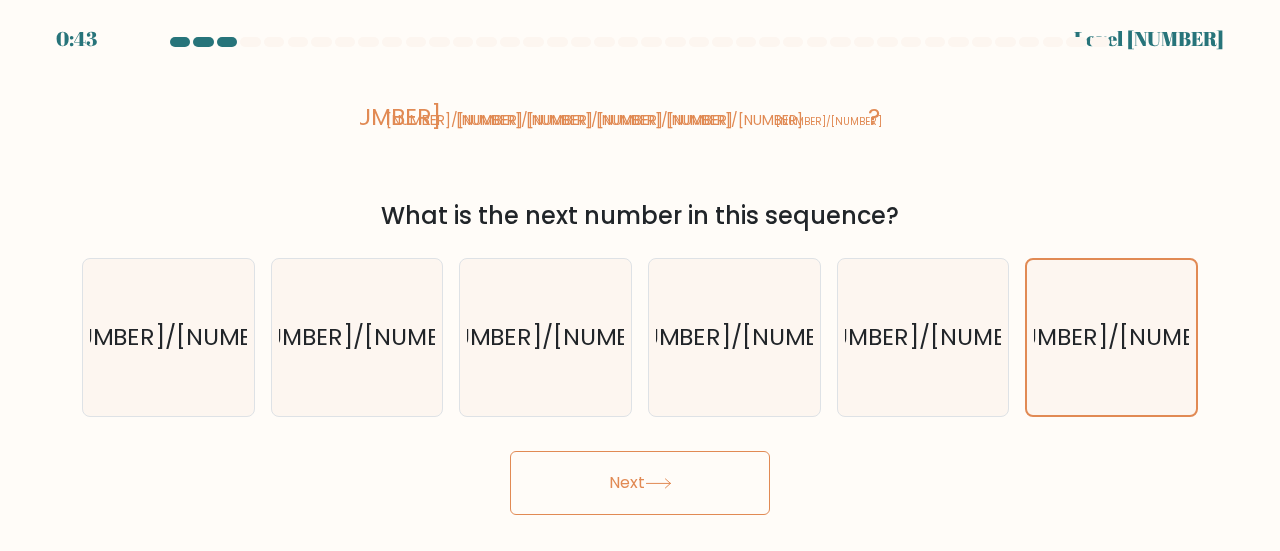 click on "Next" at bounding box center (640, 483) 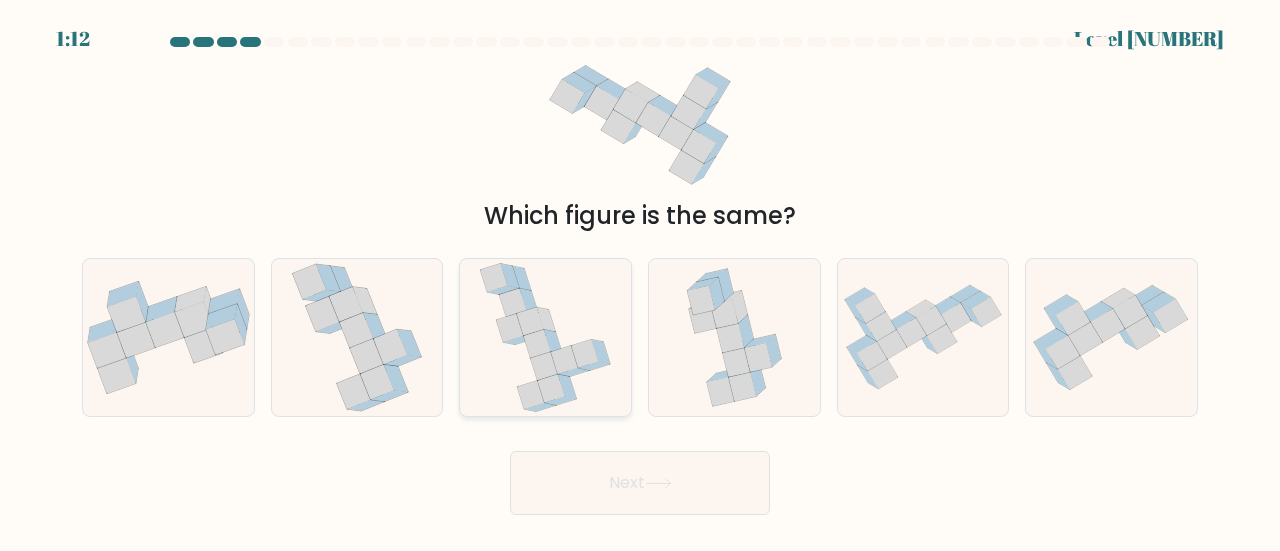click at bounding box center [544, 366] 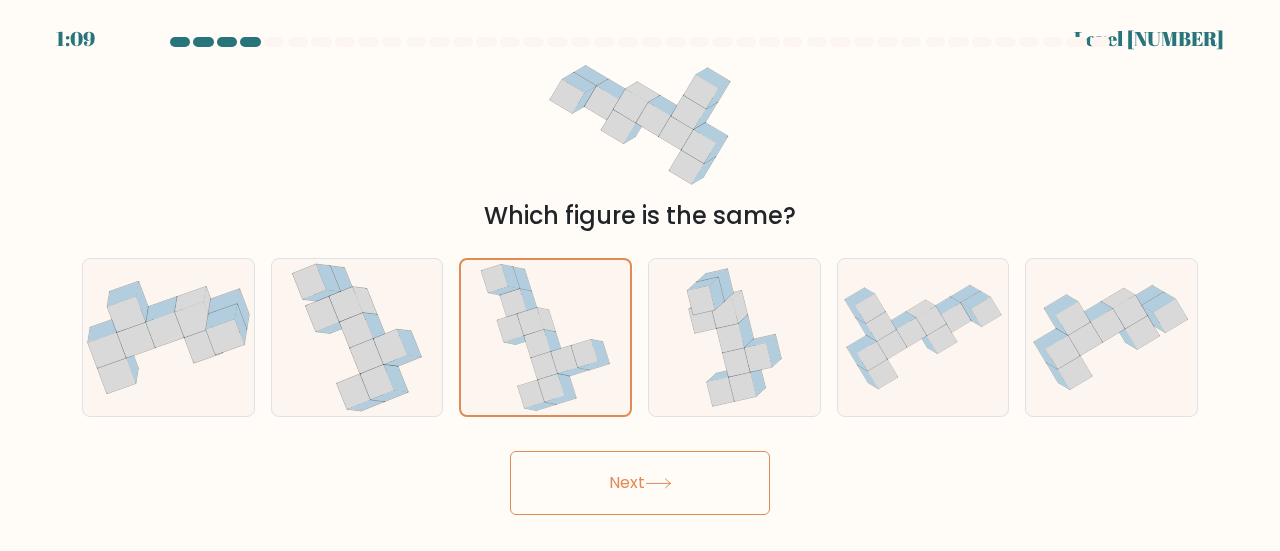 click on "Next" at bounding box center [640, 483] 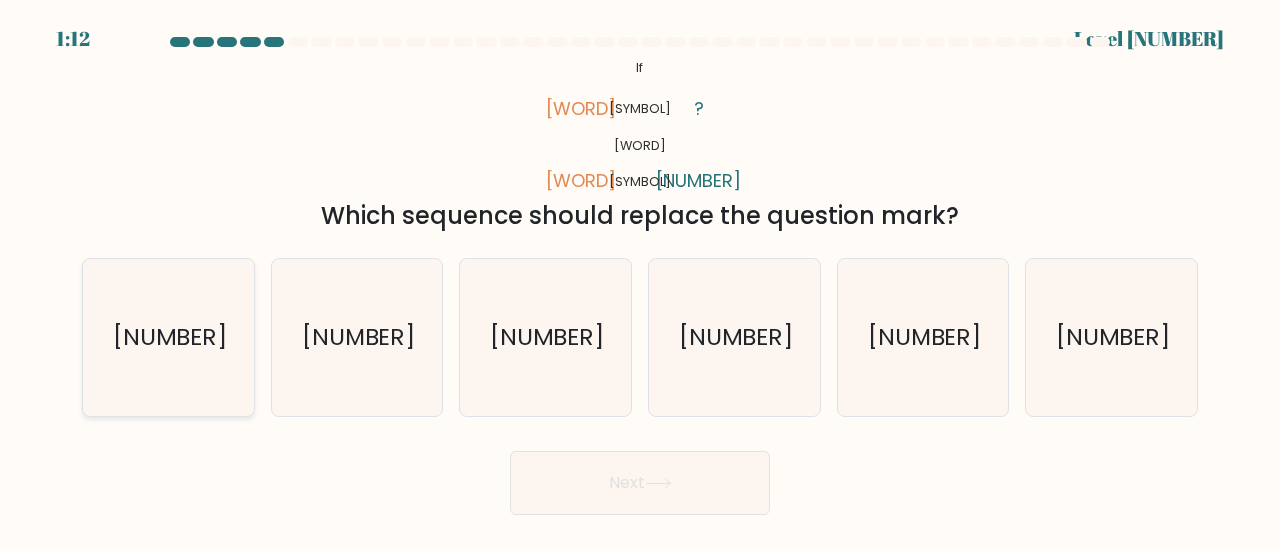 click on "[NUMBER]" at bounding box center [168, 337] 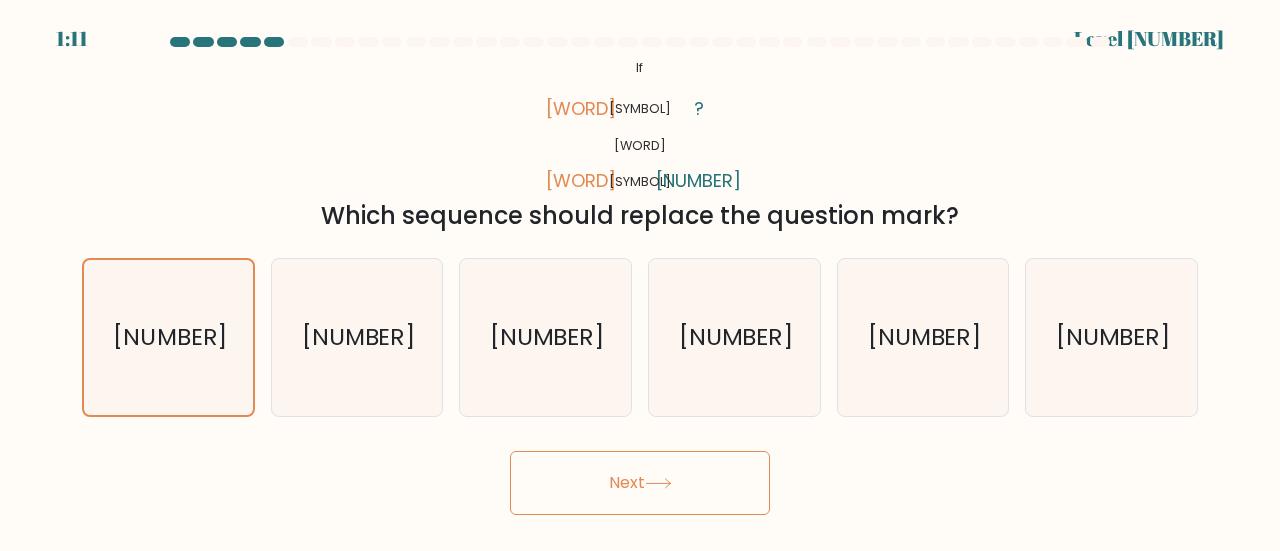 click on "Next" at bounding box center (640, 483) 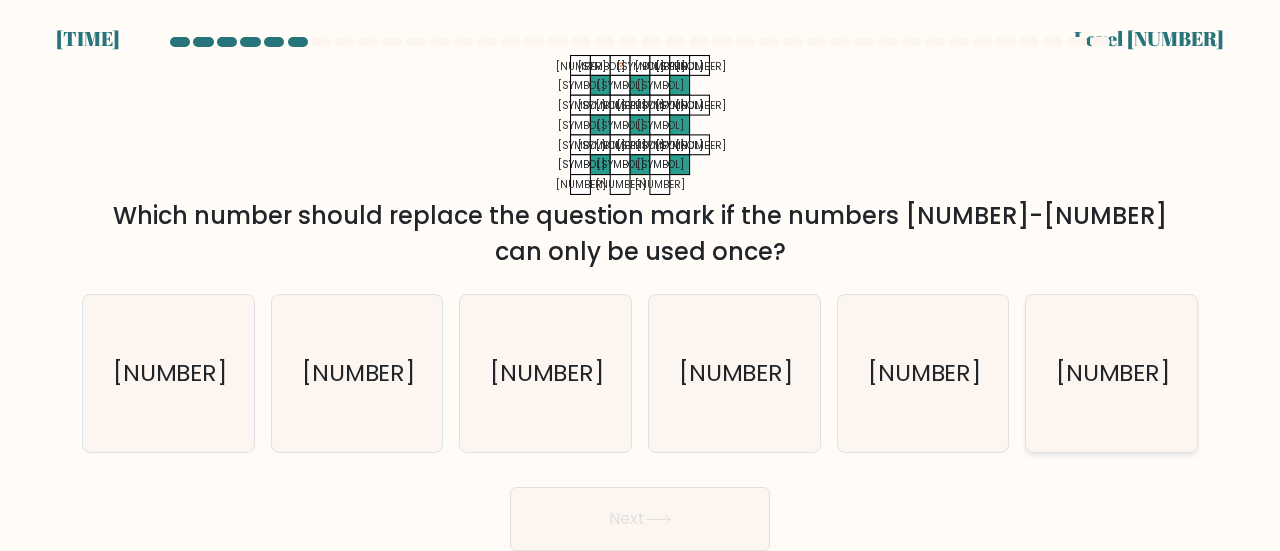 click on "[NUMBER]" at bounding box center [1111, 373] 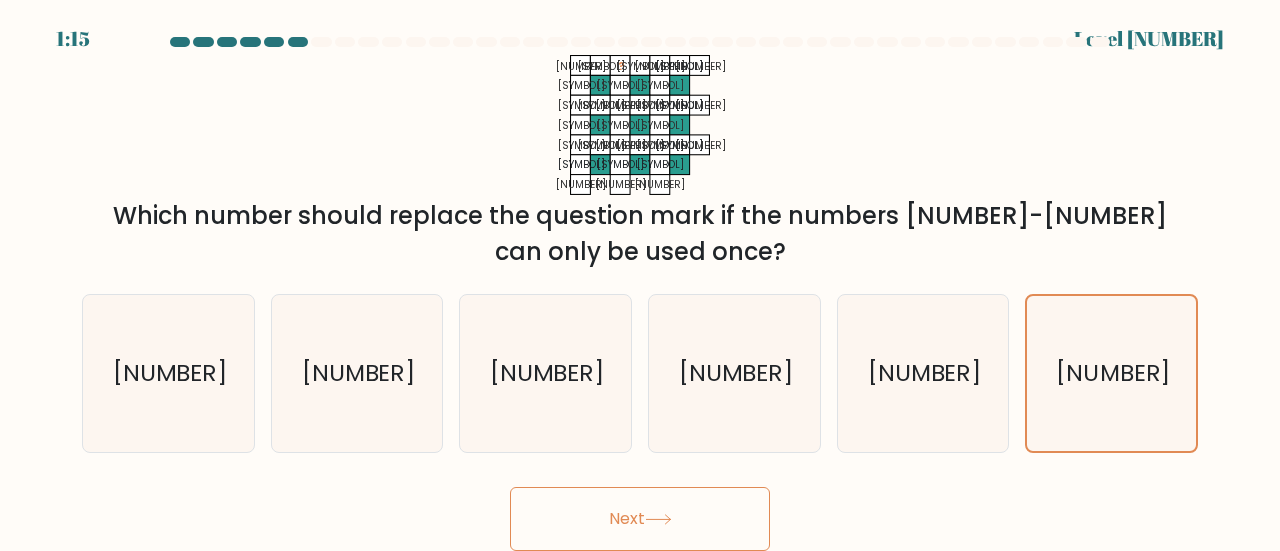click on "Next" at bounding box center (640, 519) 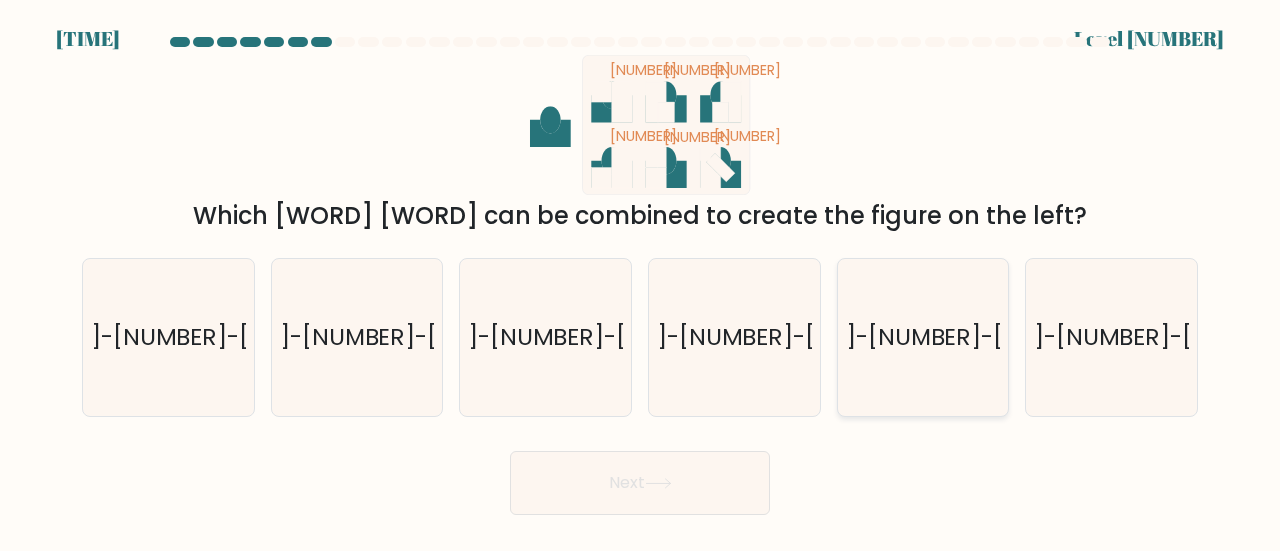 click on "[NUMBER]-[NUMBER]-[NUMBER]" at bounding box center [923, 337] 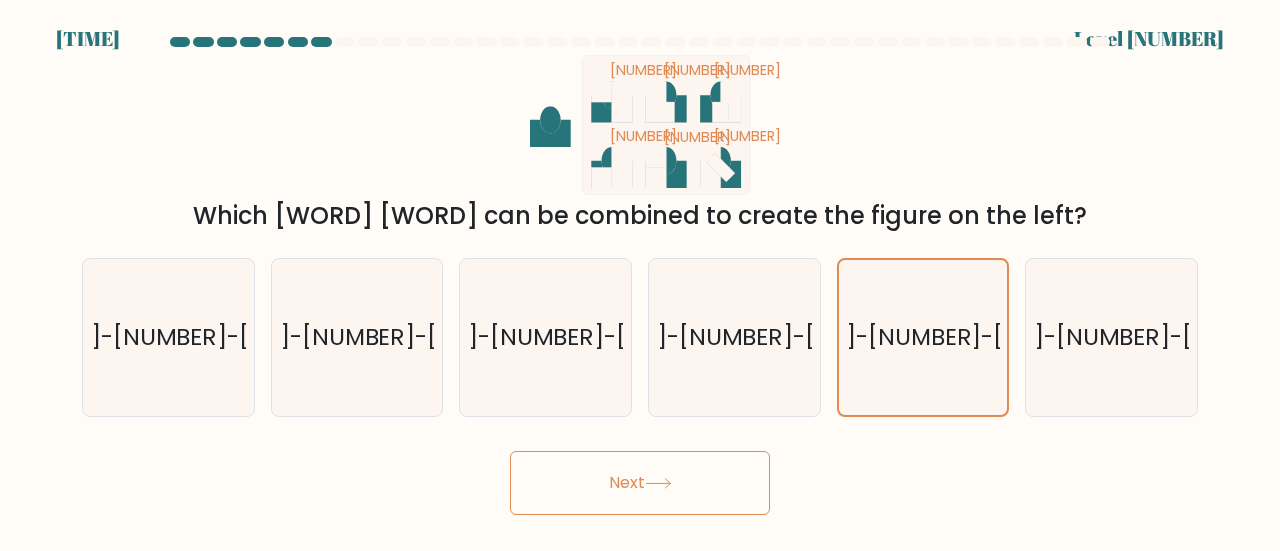click on "Next" at bounding box center [640, 483] 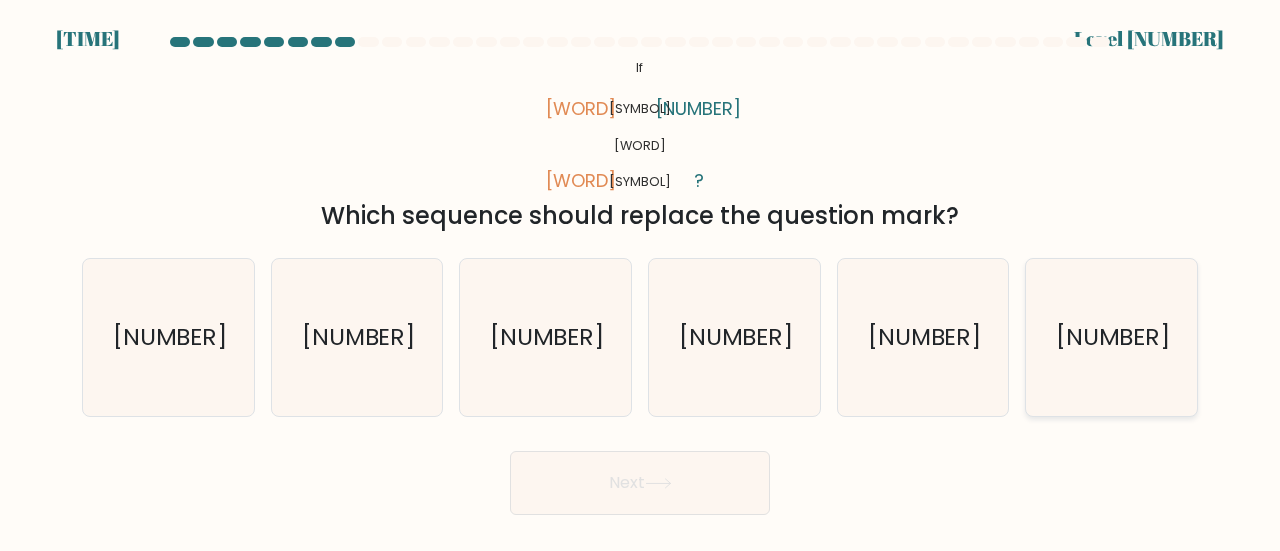 click on "[NUMBER]" at bounding box center (1113, 336) 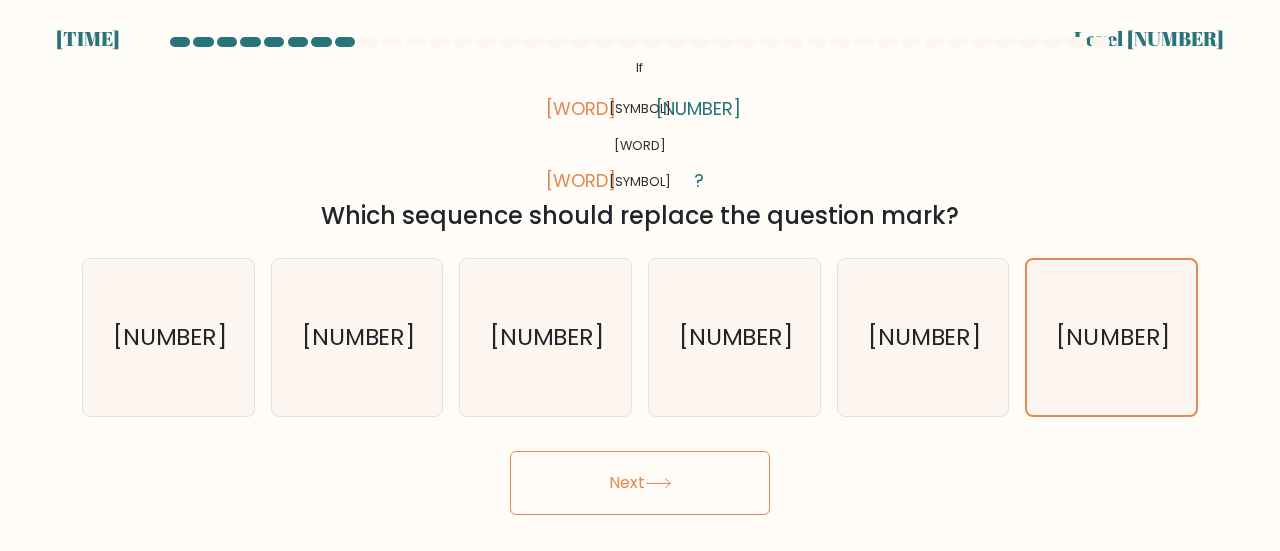 click on "Next" at bounding box center [640, 483] 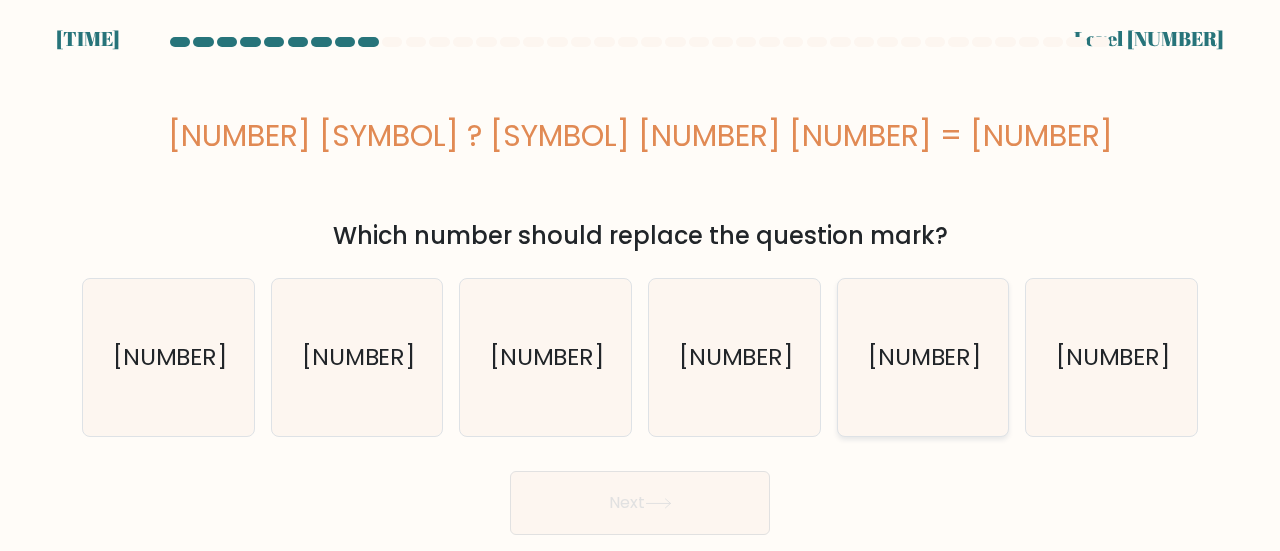 click on "[NUMBER]" at bounding box center (923, 357) 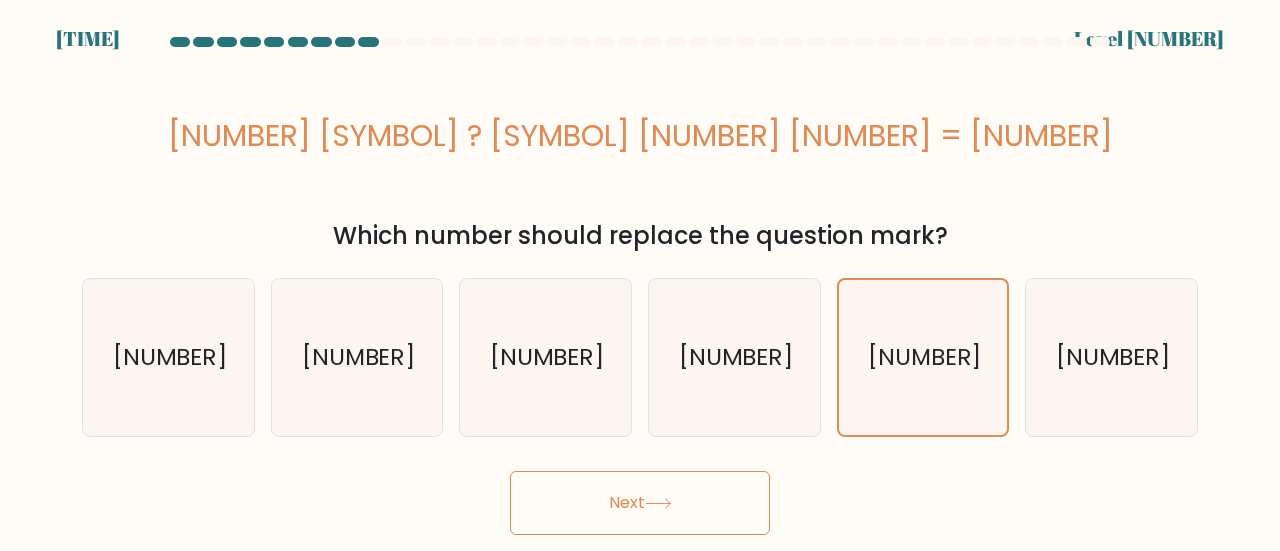 click on "Next" at bounding box center [640, 503] 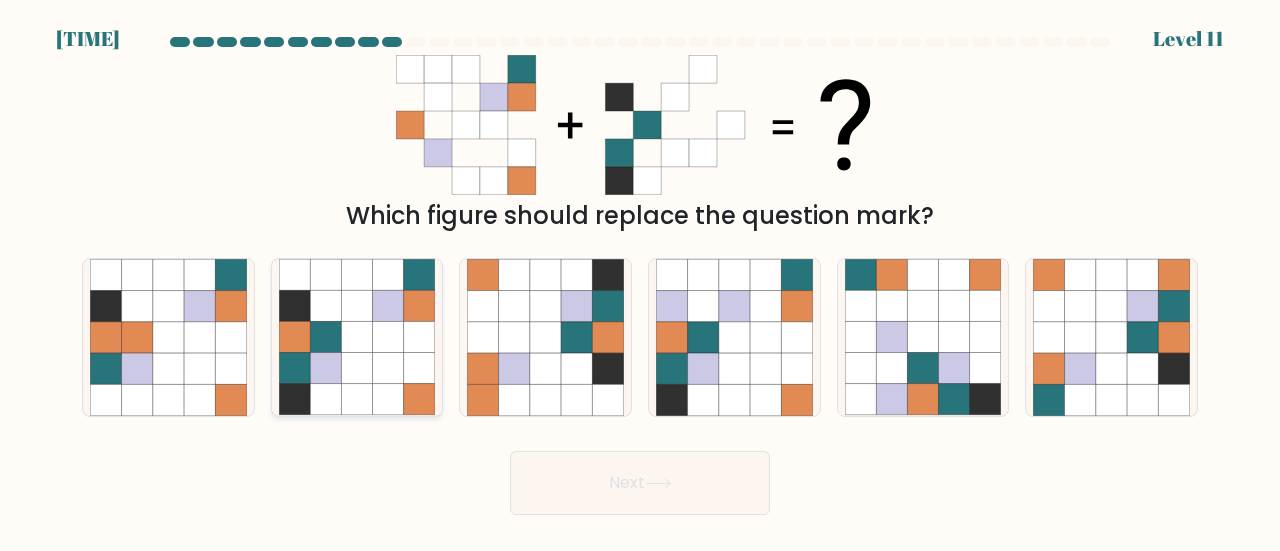 click at bounding box center (356, 368) 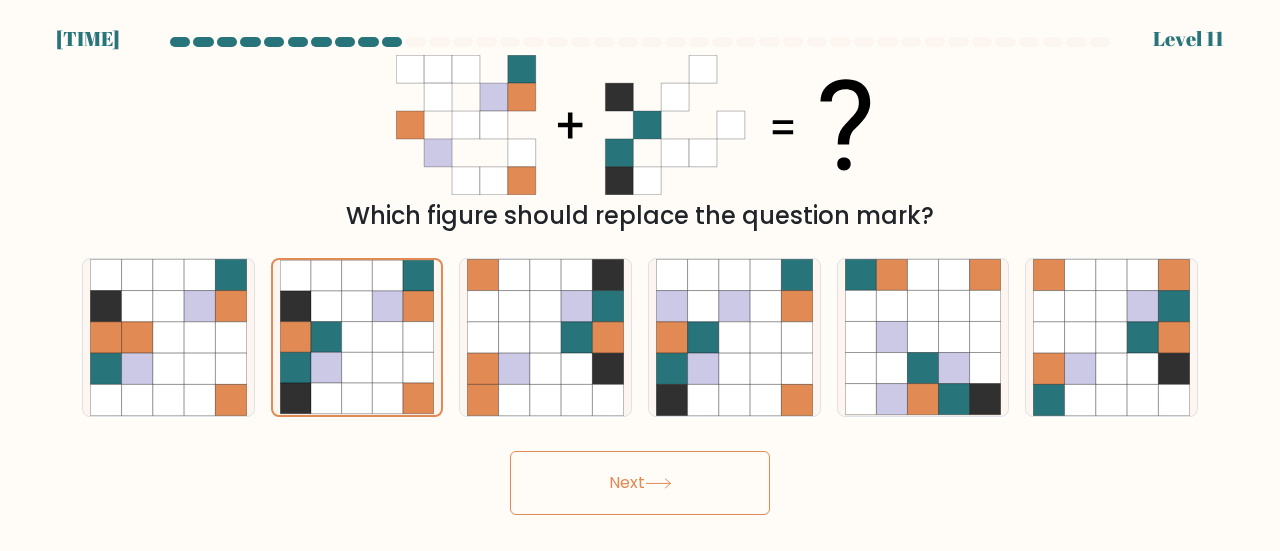 click on "Next" at bounding box center [640, 483] 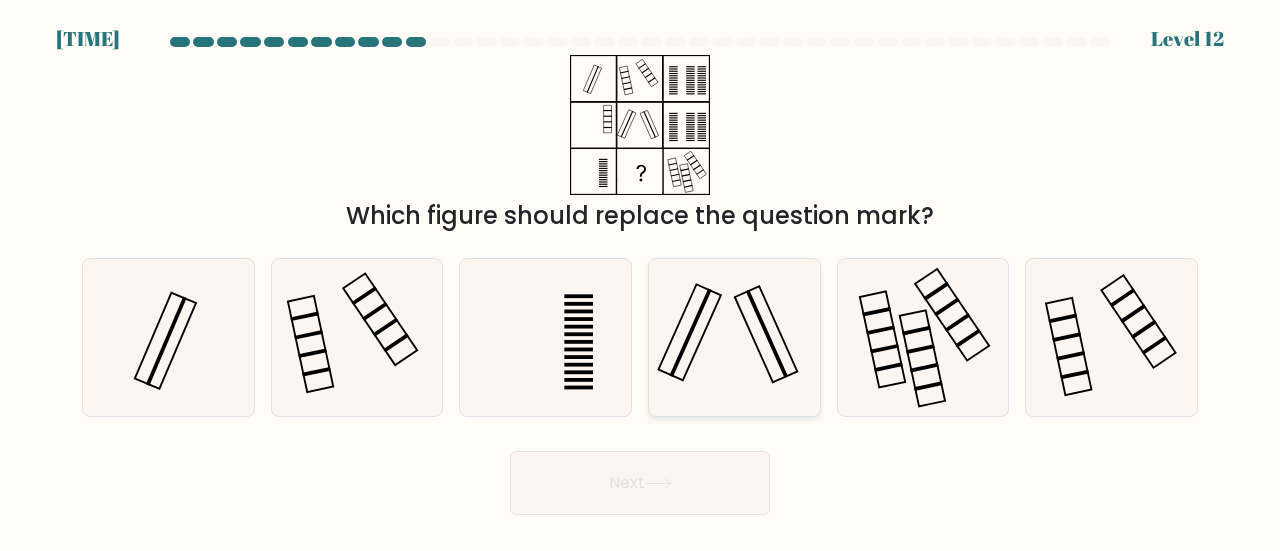click at bounding box center [734, 337] 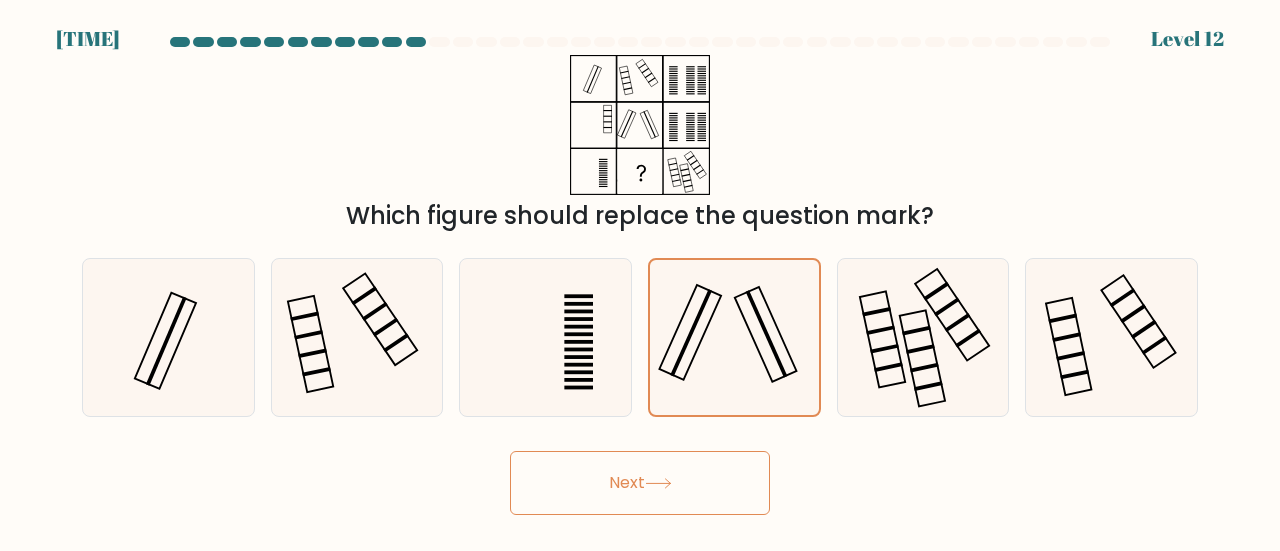 click on "Next" at bounding box center (640, 483) 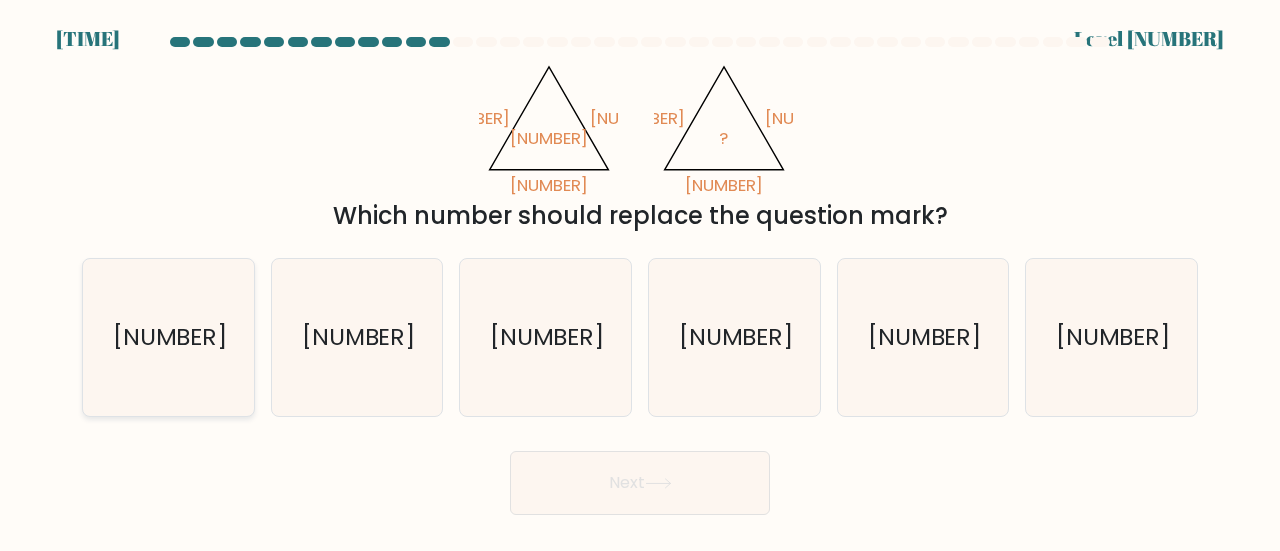 click on "[NUMBER]" at bounding box center (168, 337) 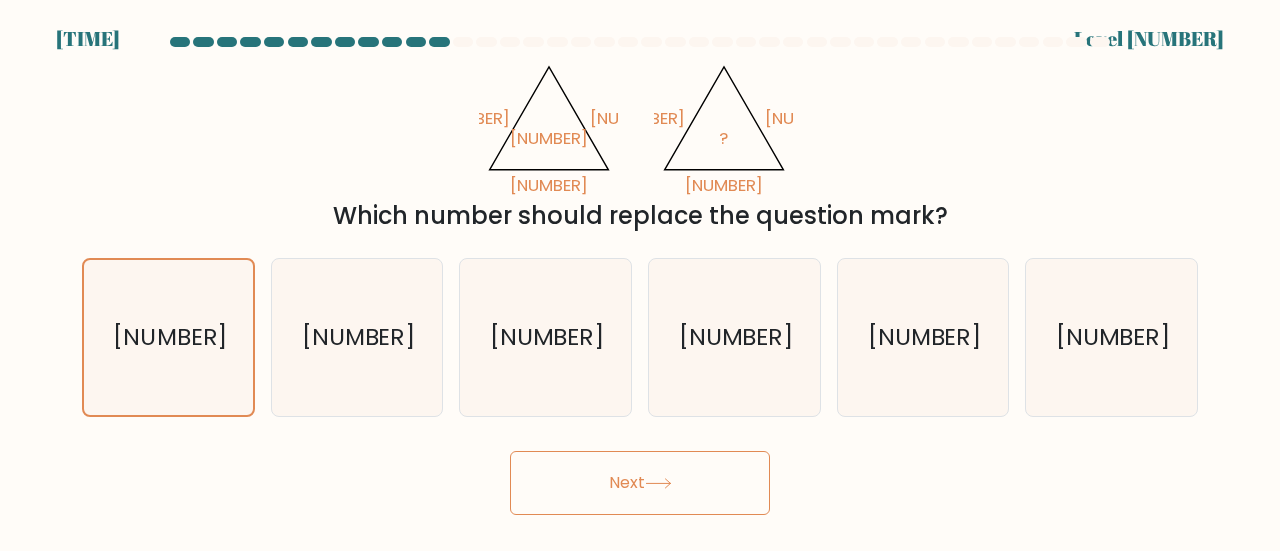 click on "Next" at bounding box center [640, 483] 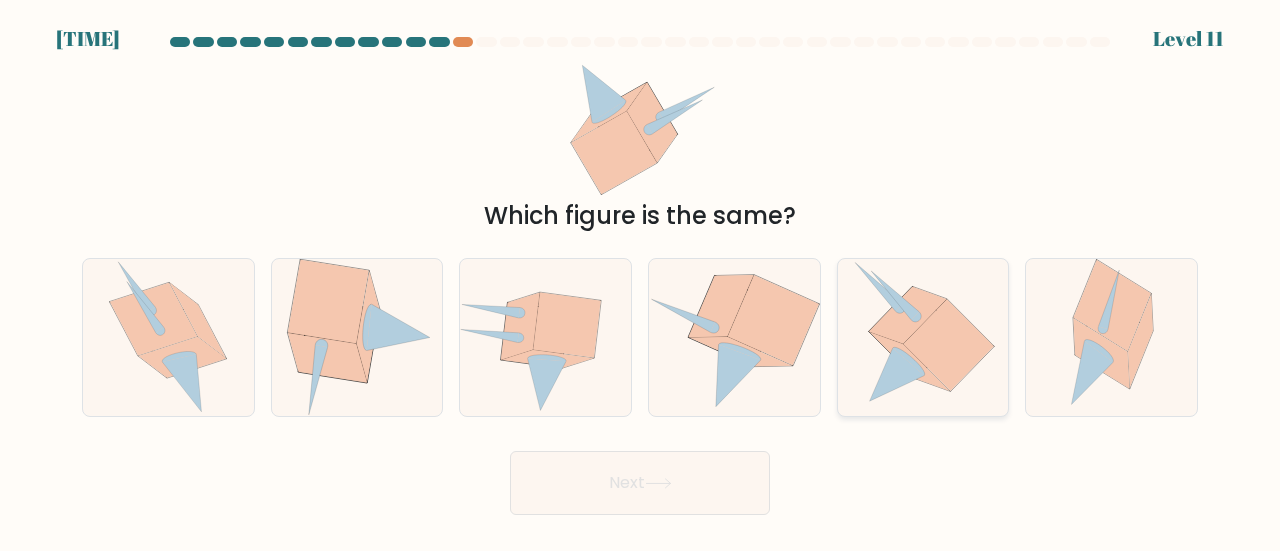 click at bounding box center (949, 345) 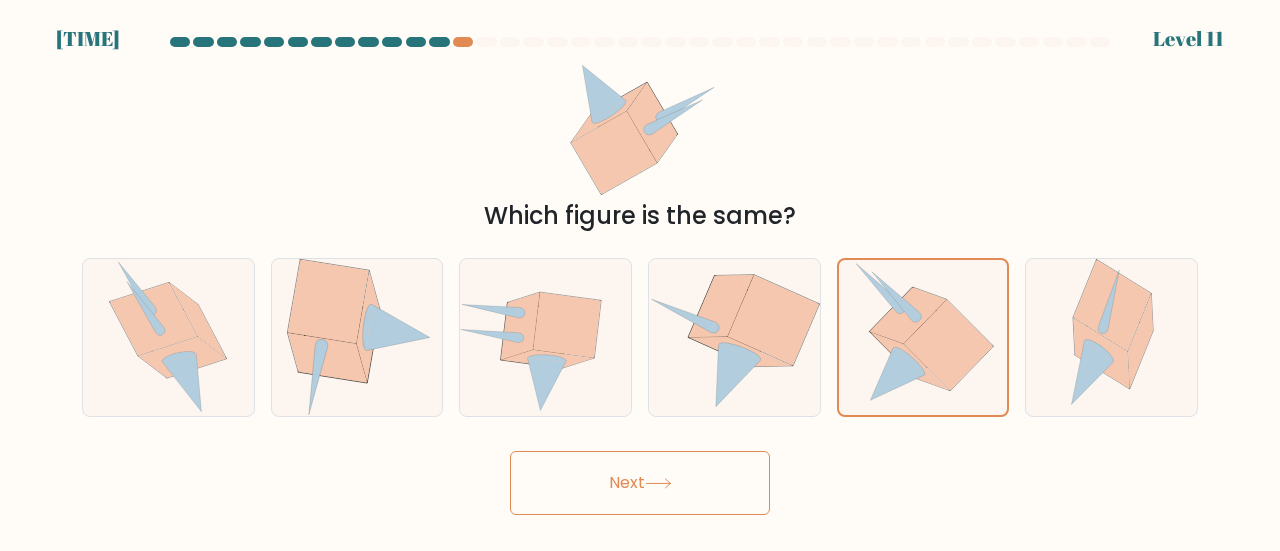 click on "Next" at bounding box center (640, 483) 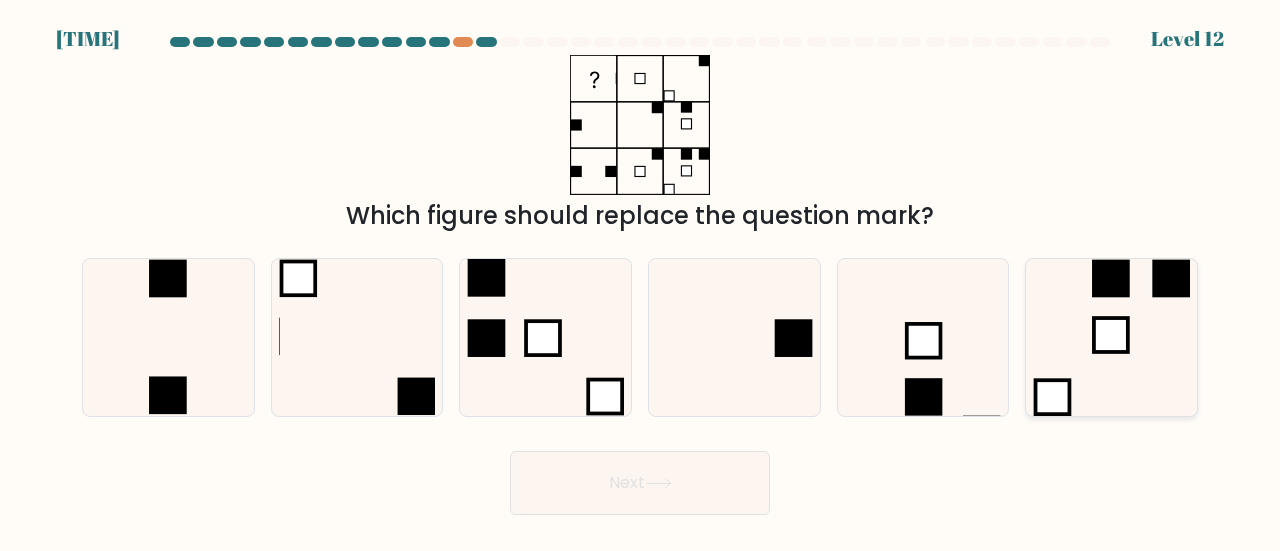 click at bounding box center [1111, 335] 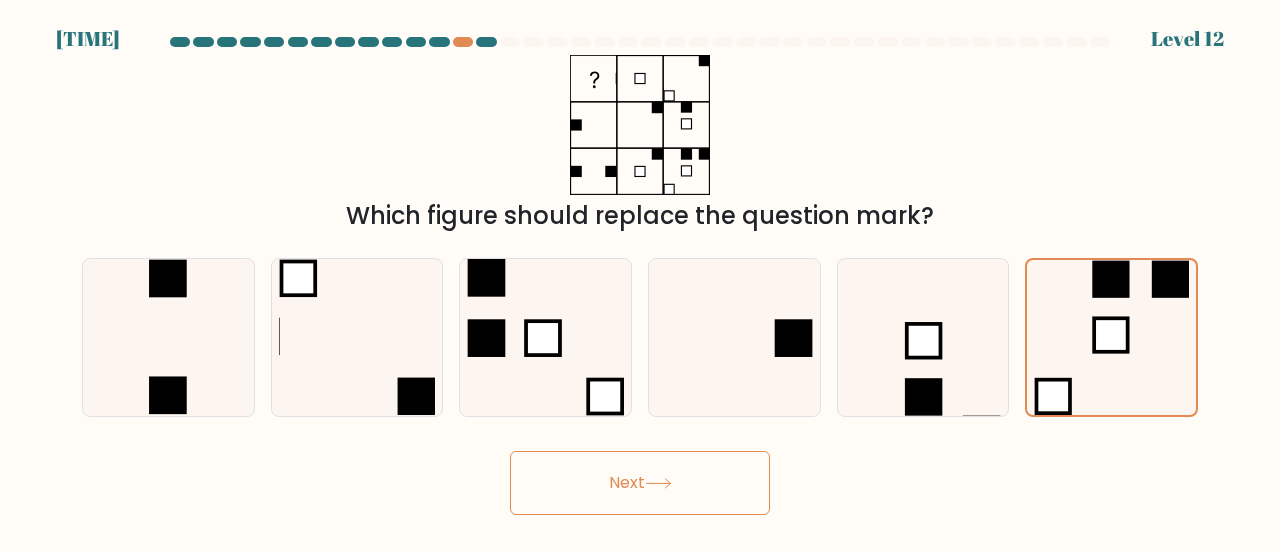 click on "Next" at bounding box center (640, 483) 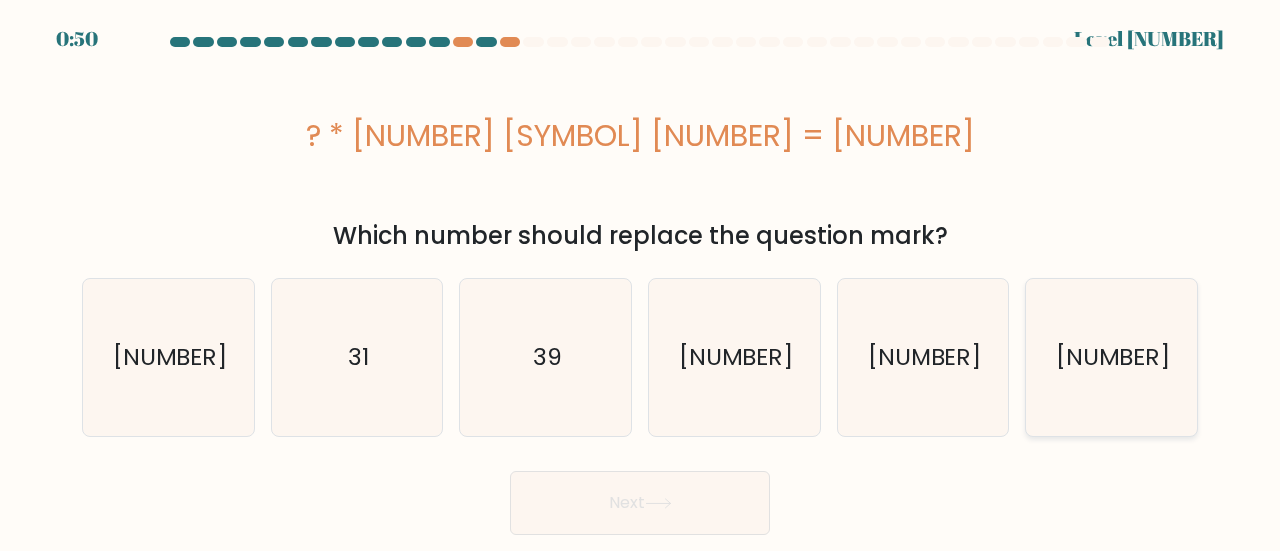 click on "[NUMBER]" at bounding box center [1113, 357] 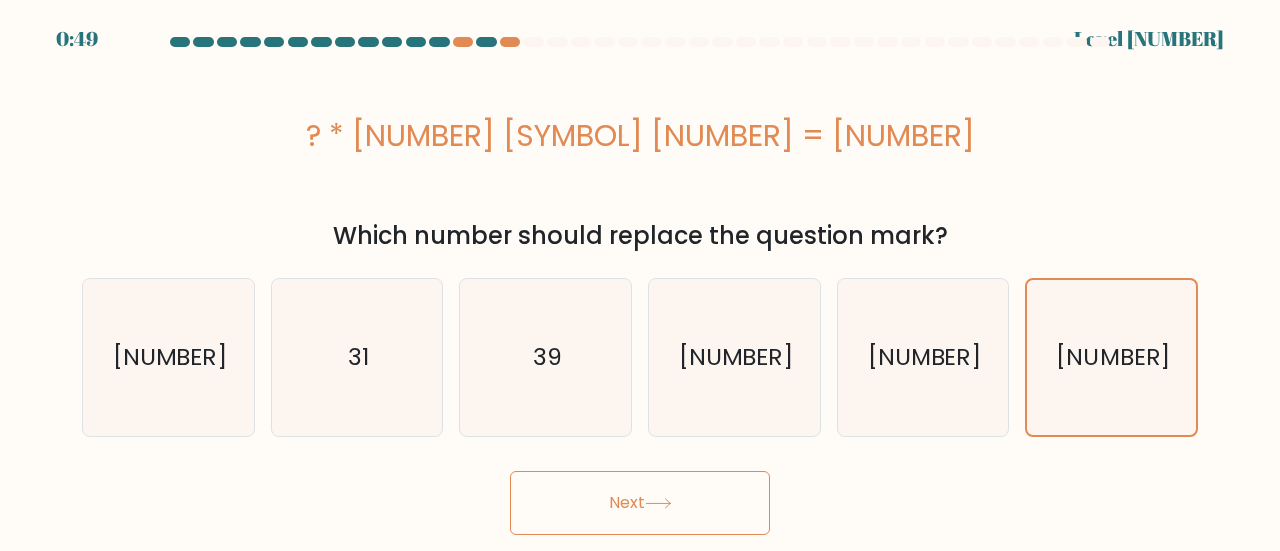 click on "Next" at bounding box center [640, 503] 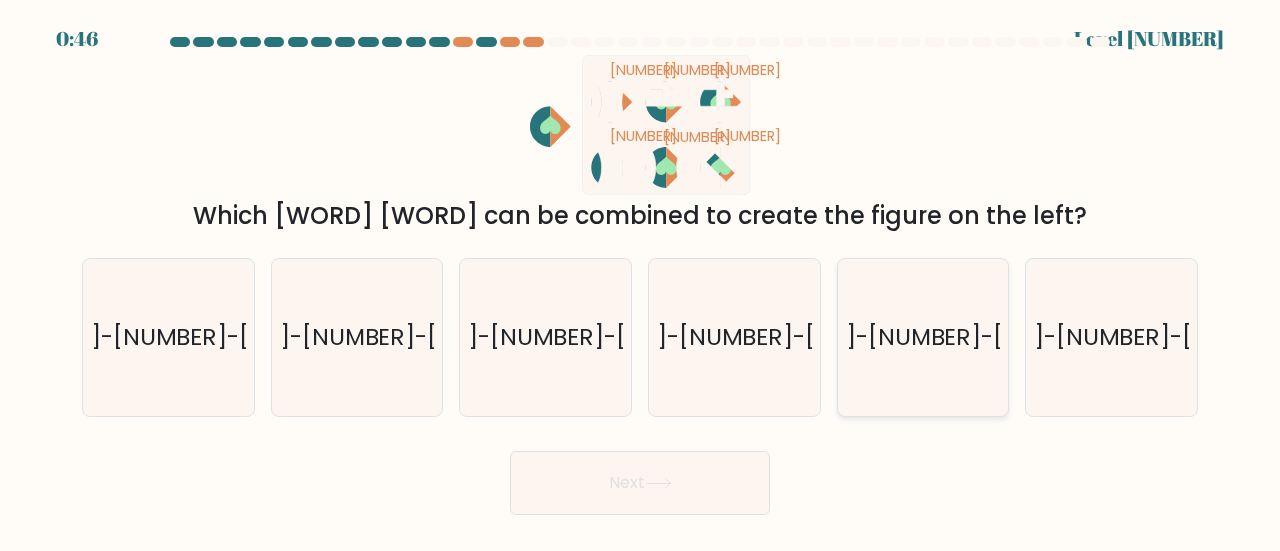 click on "[NUMBER]-[NUMBER]-[NUMBER]" at bounding box center [925, 336] 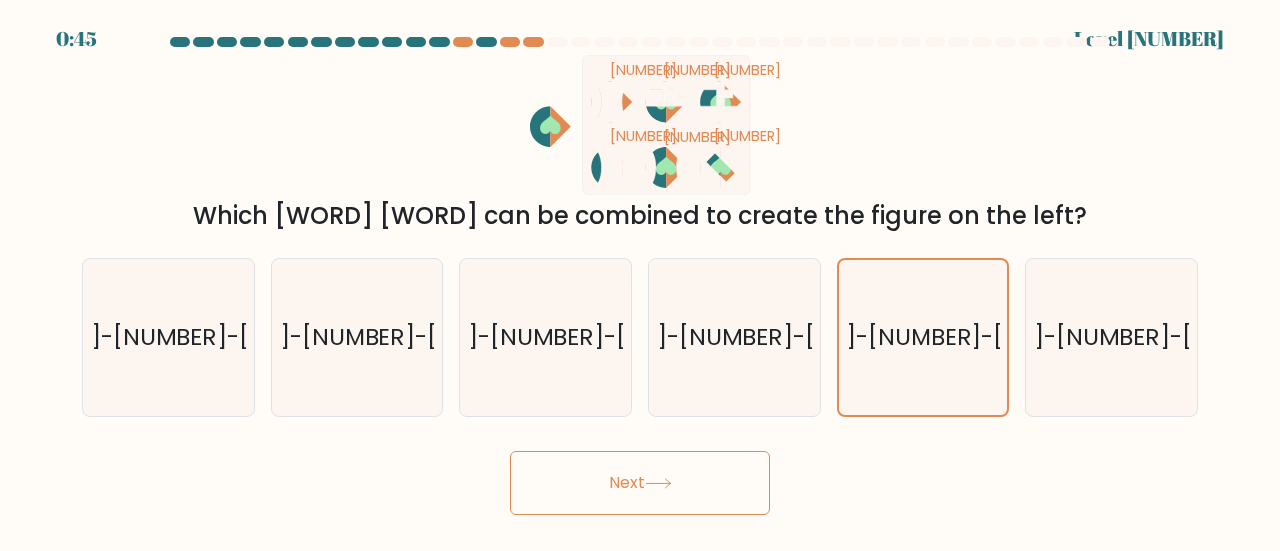 click on "Next" at bounding box center (640, 483) 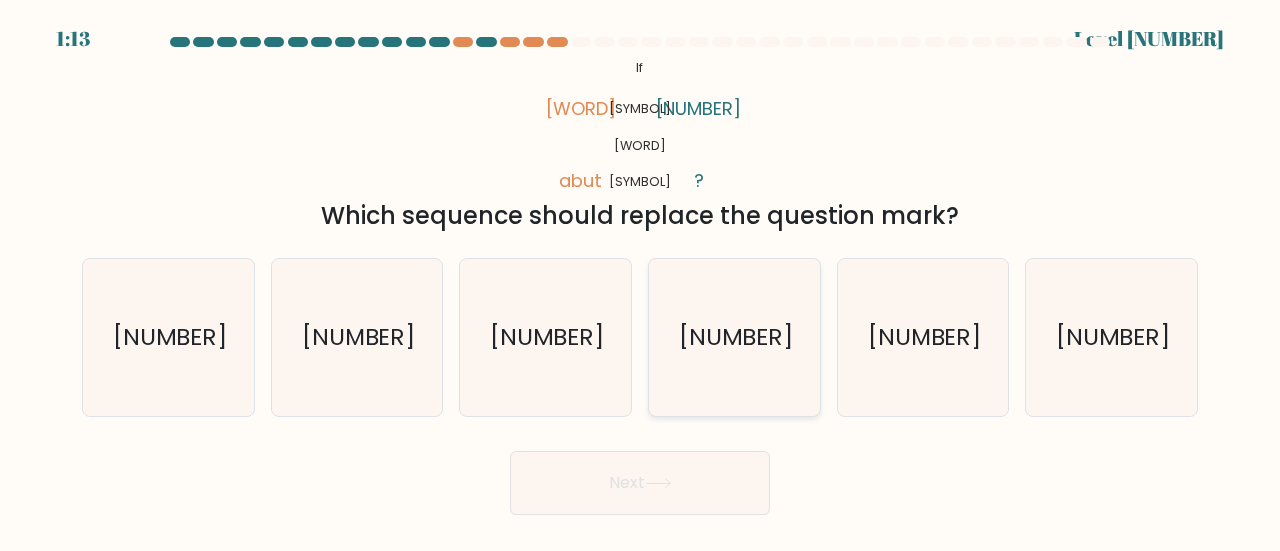 click on "[NUMBER]" at bounding box center (734, 337) 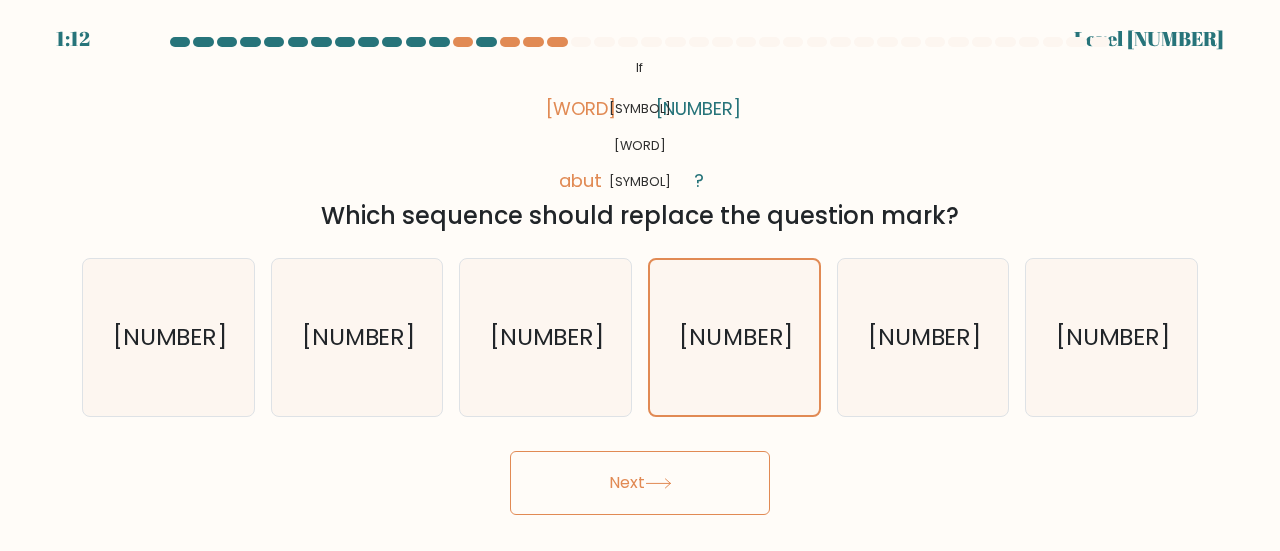 click on "Next" at bounding box center (640, 483) 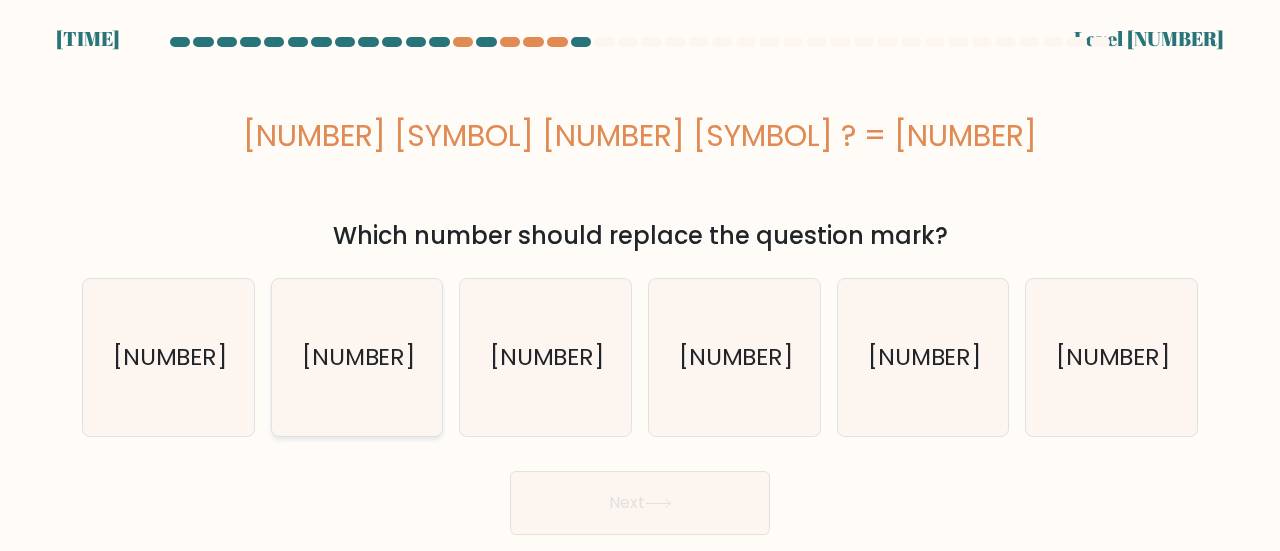 click on "[NUMBER]" at bounding box center (357, 357) 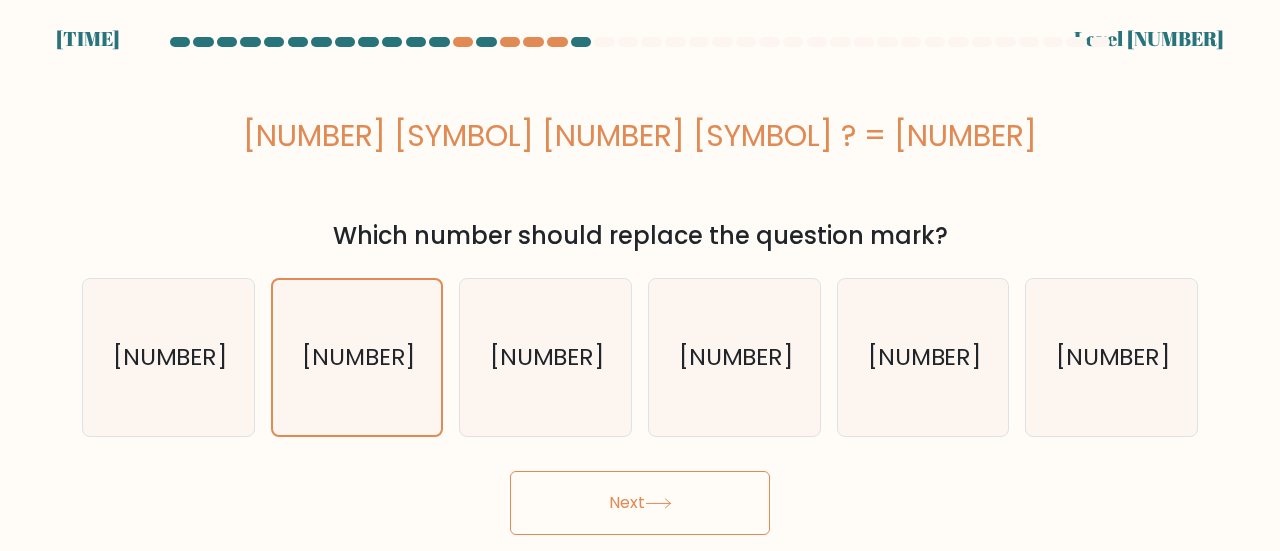 click on "Next" at bounding box center [640, 503] 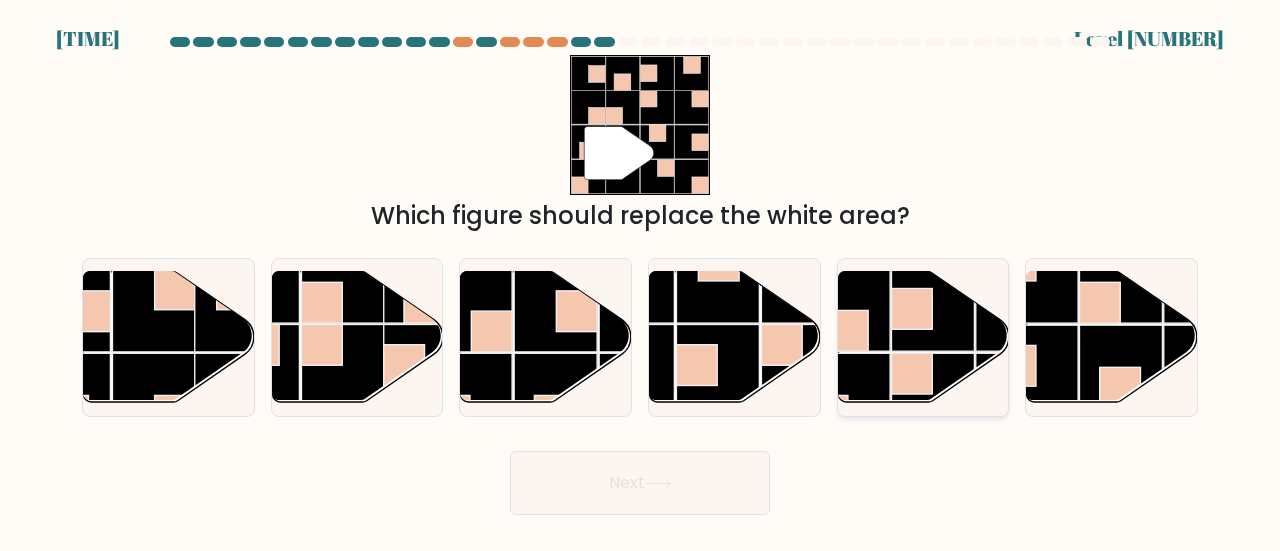 click at bounding box center [848, 309] 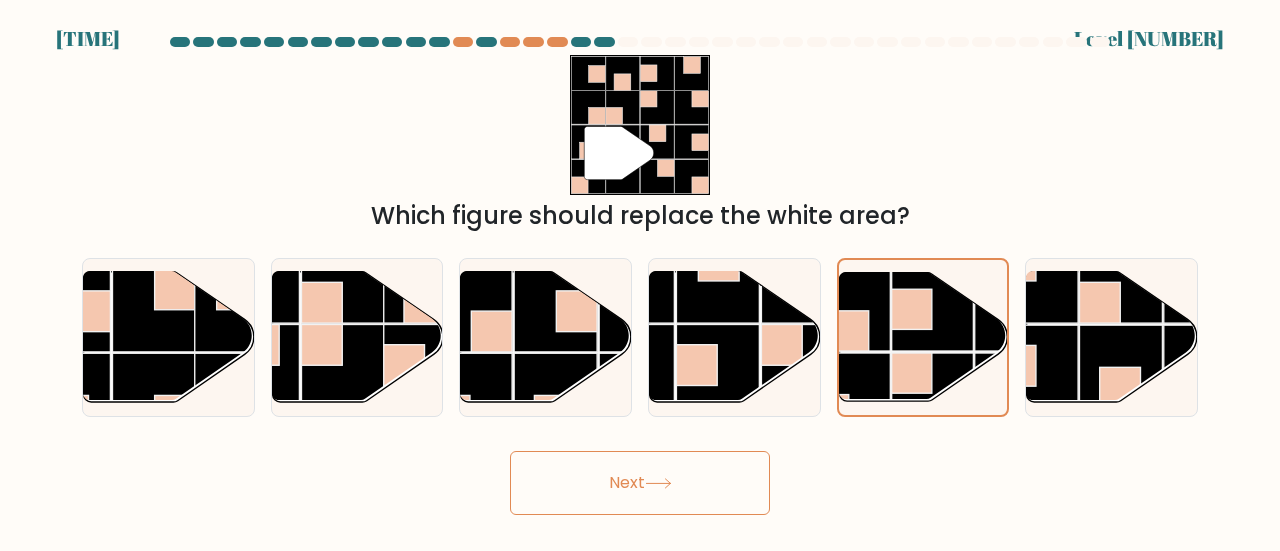 click at bounding box center [658, 483] 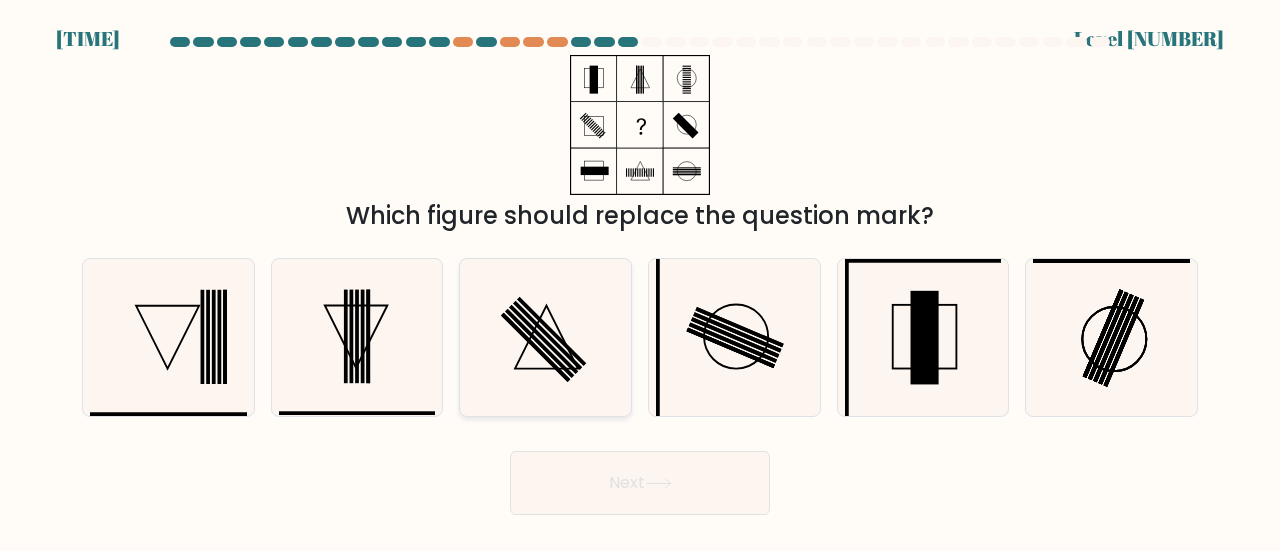 click at bounding box center (545, 337) 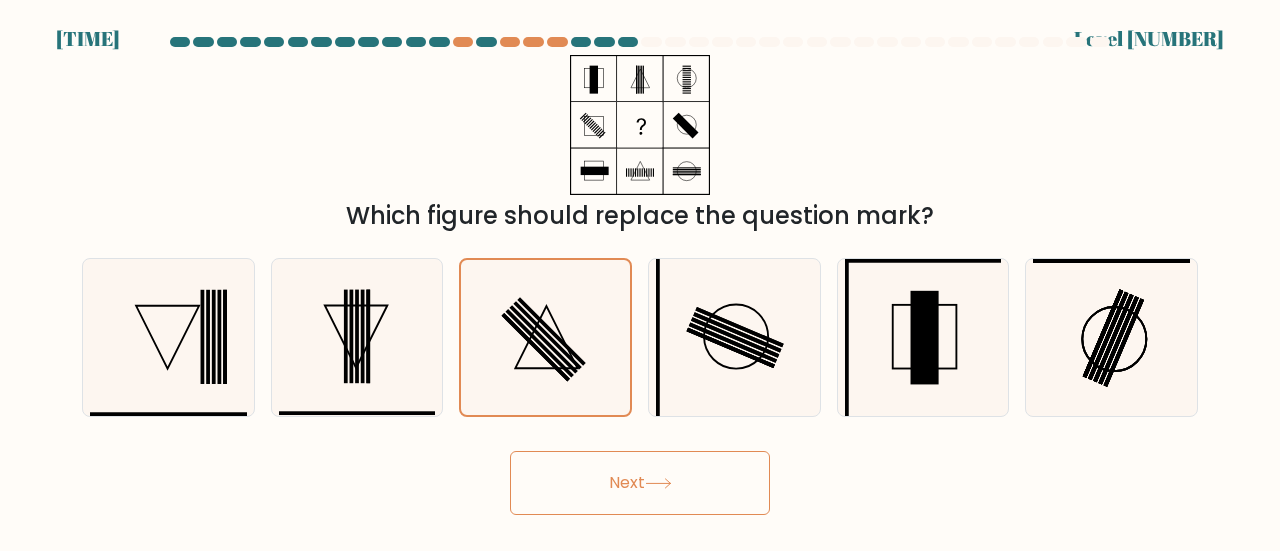 click on "Next" at bounding box center [640, 483] 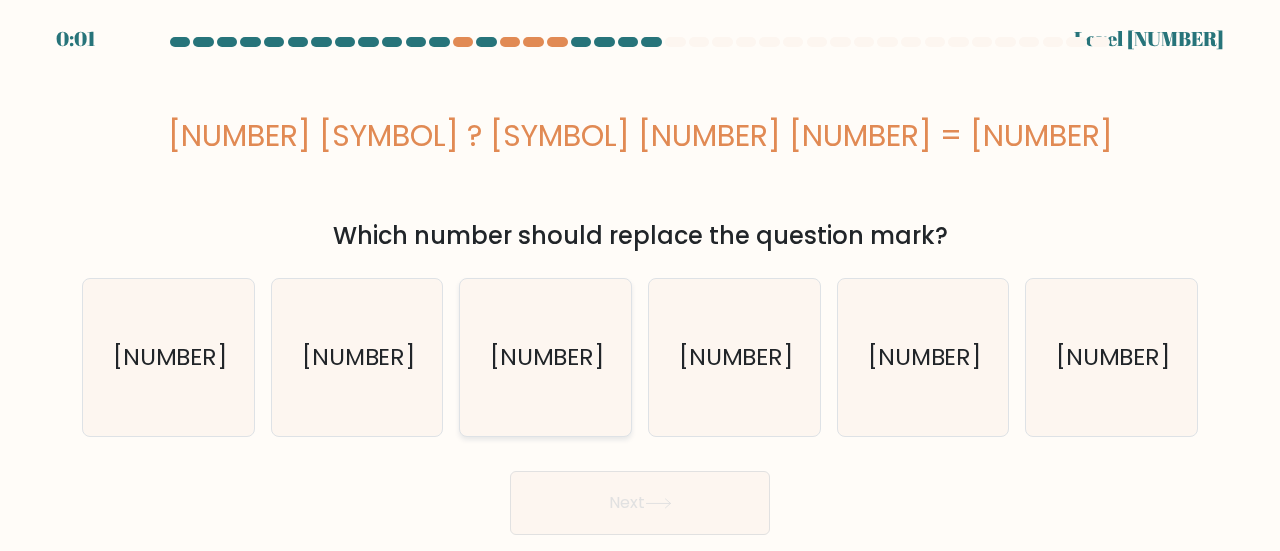 click on "[NUMBER]" at bounding box center (545, 357) 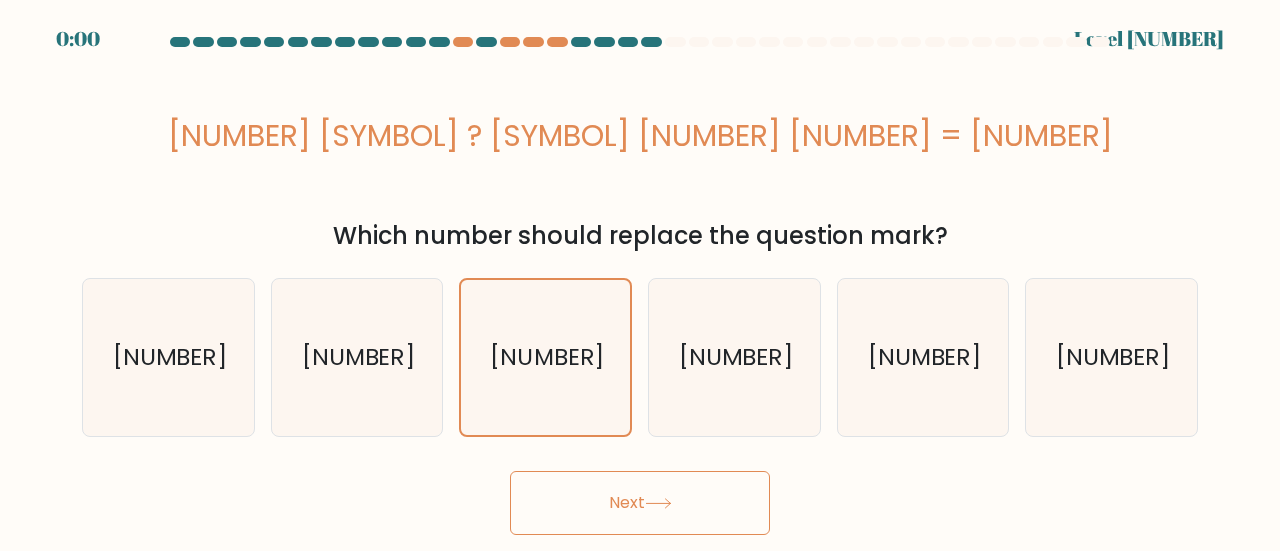 click on "Next" at bounding box center [640, 503] 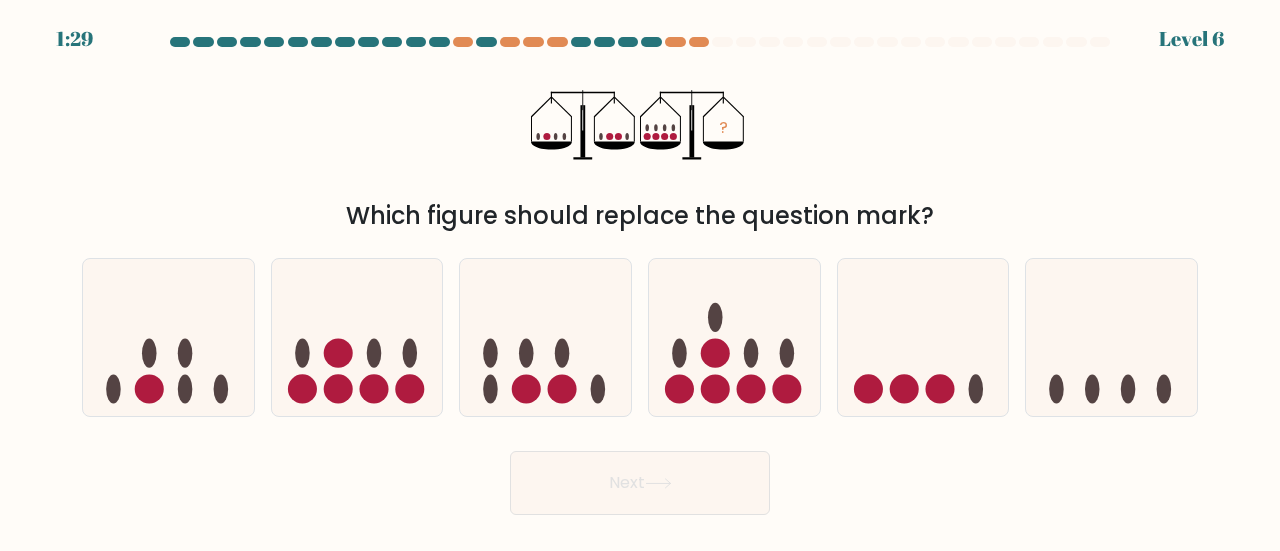 scroll, scrollTop: 0, scrollLeft: 0, axis: both 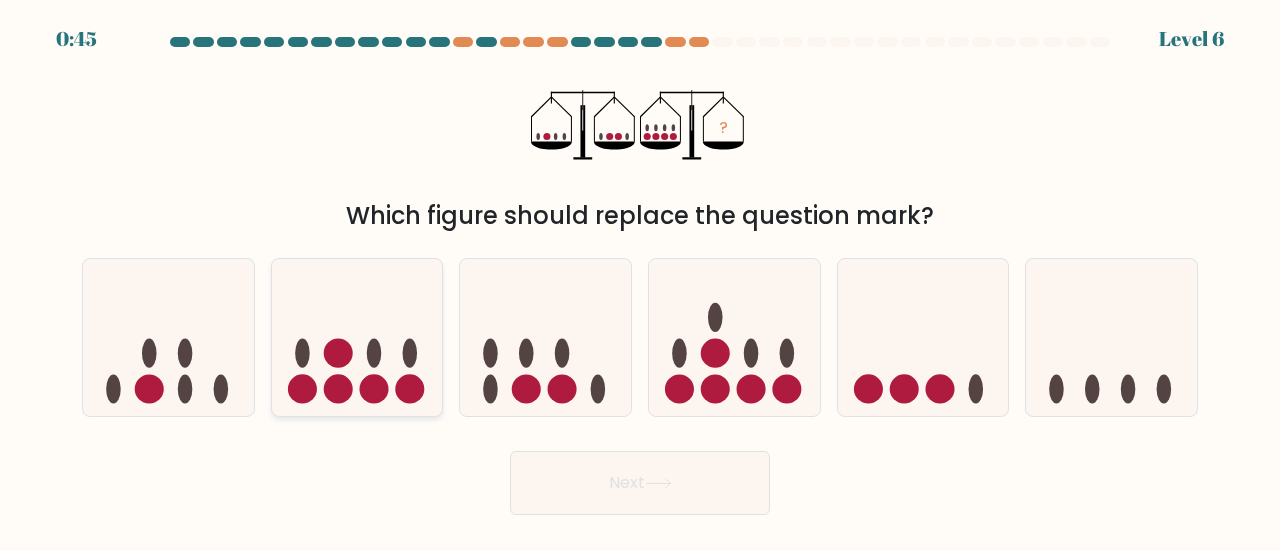 click at bounding box center [357, 337] 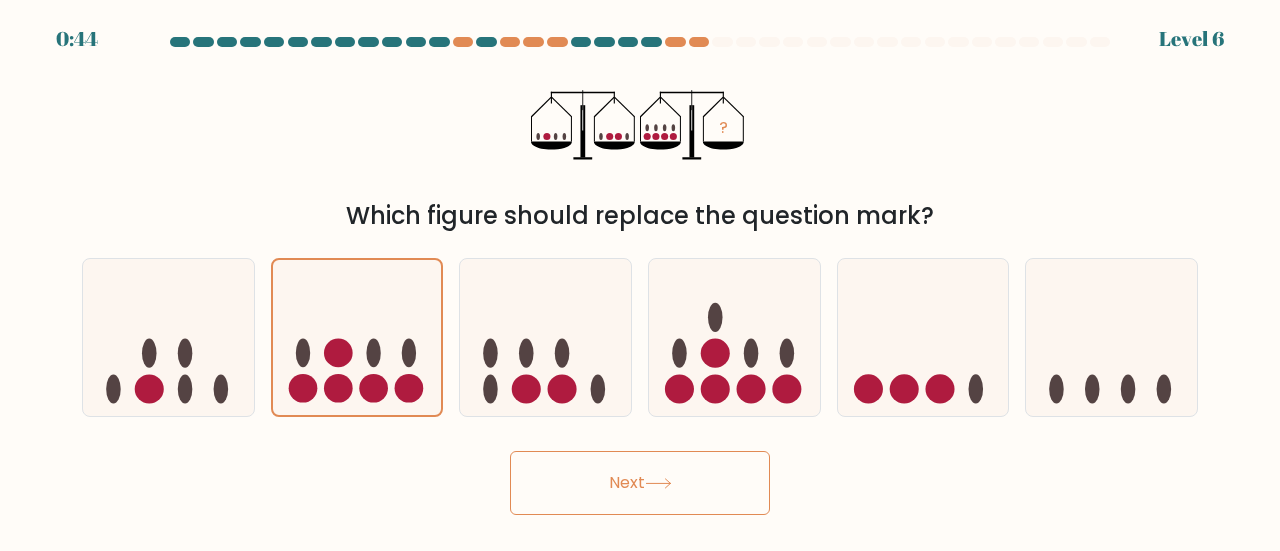 click on "Next" at bounding box center [640, 483] 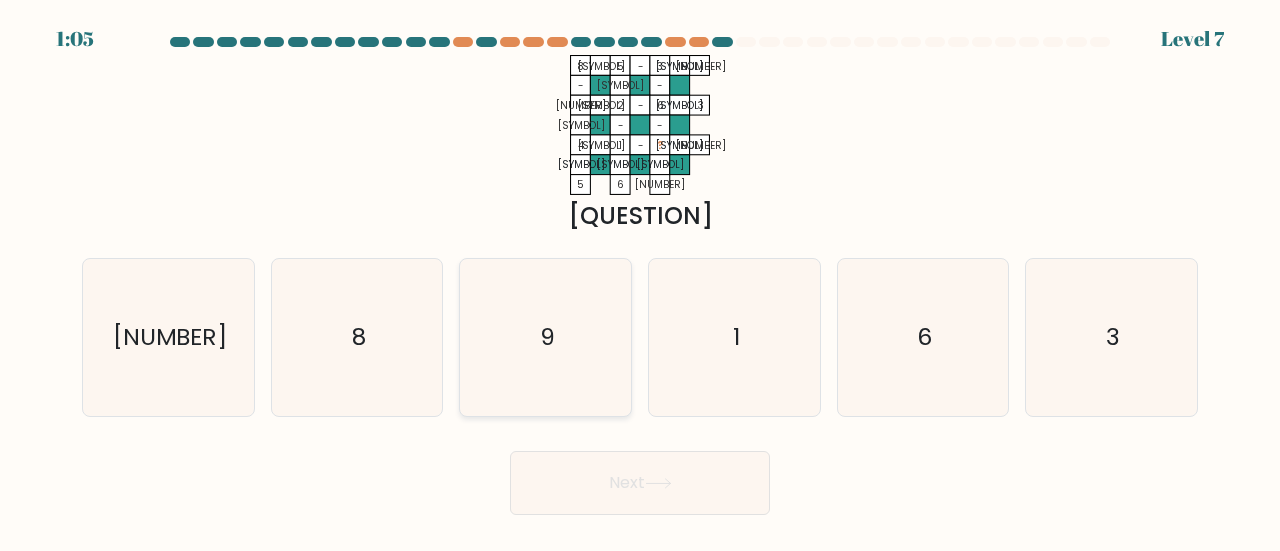 click on "[NUMBER]" at bounding box center [545, 337] 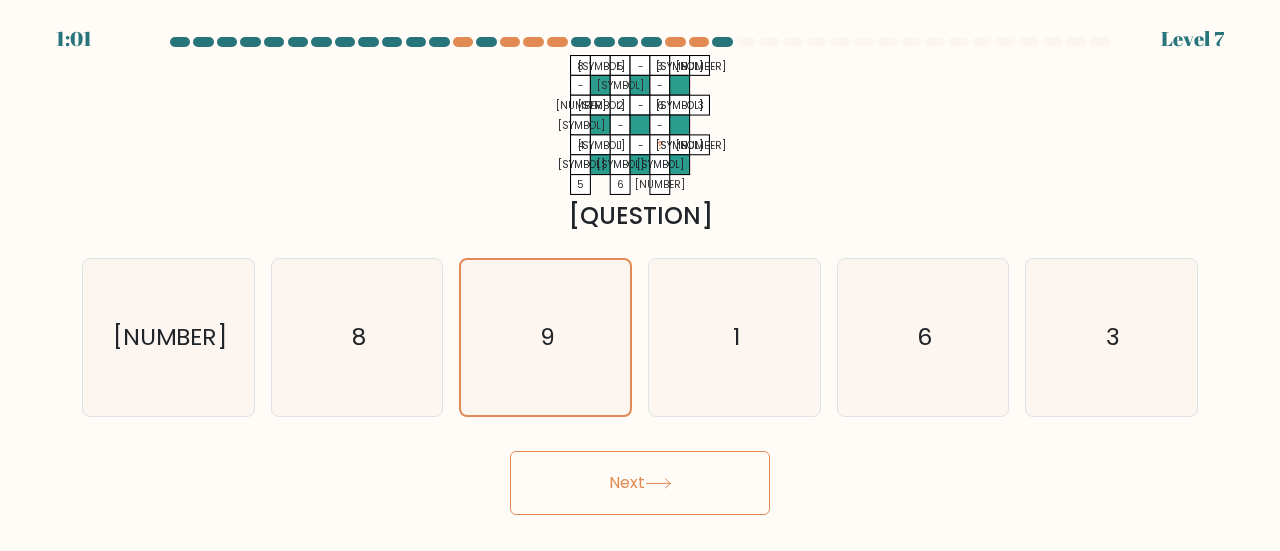 click on "Next" at bounding box center (640, 483) 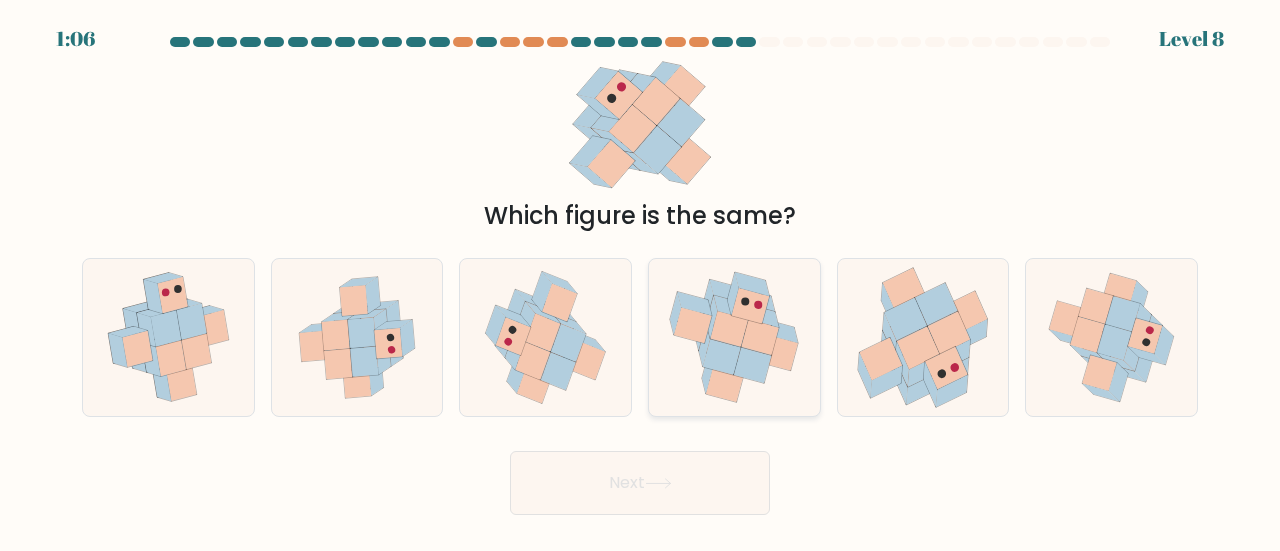 click at bounding box center [753, 366] 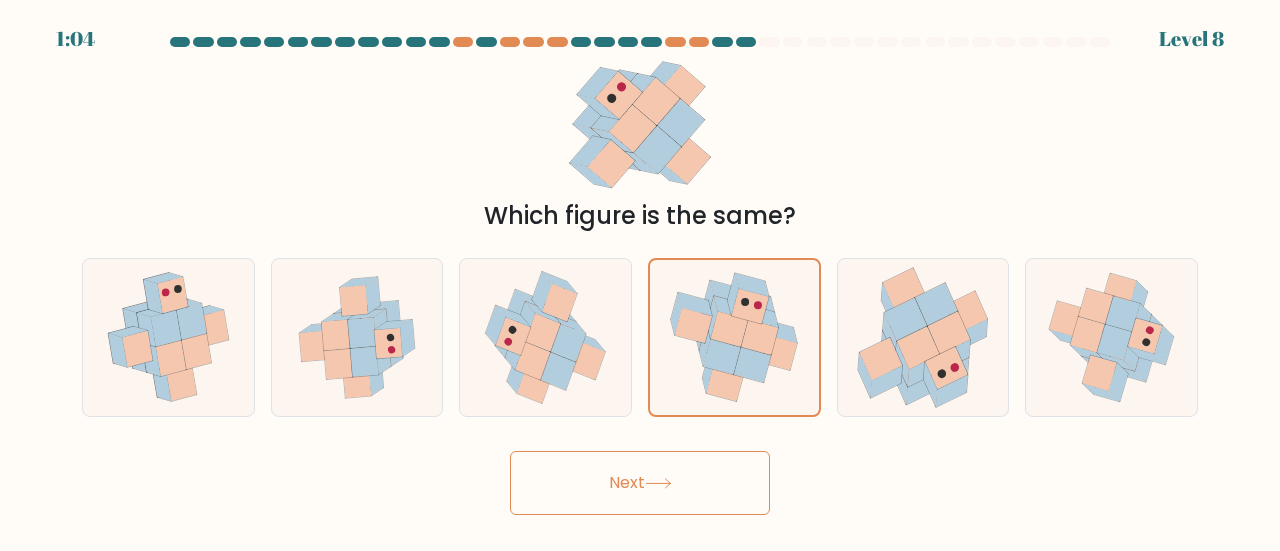 click on "Next" at bounding box center [640, 483] 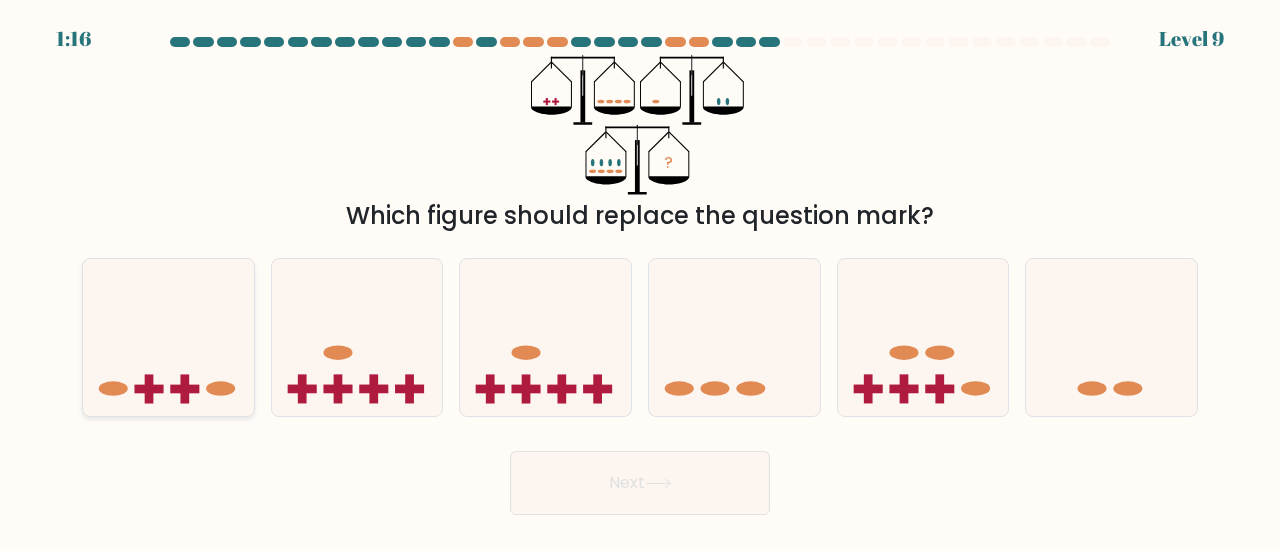 click at bounding box center [149, 389] 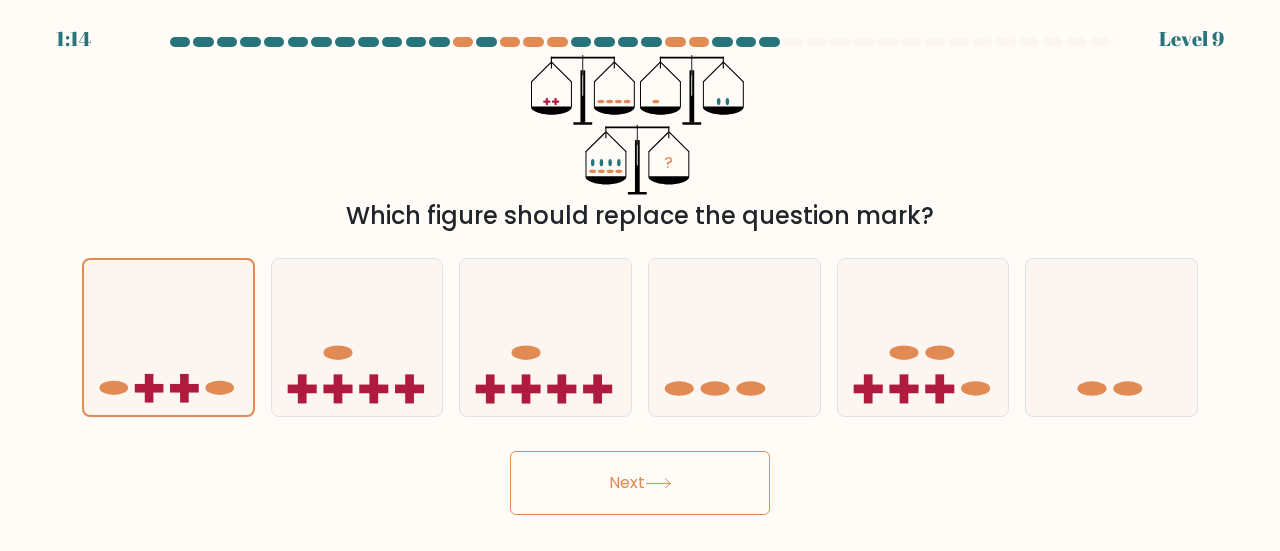 click on "Next" at bounding box center (640, 483) 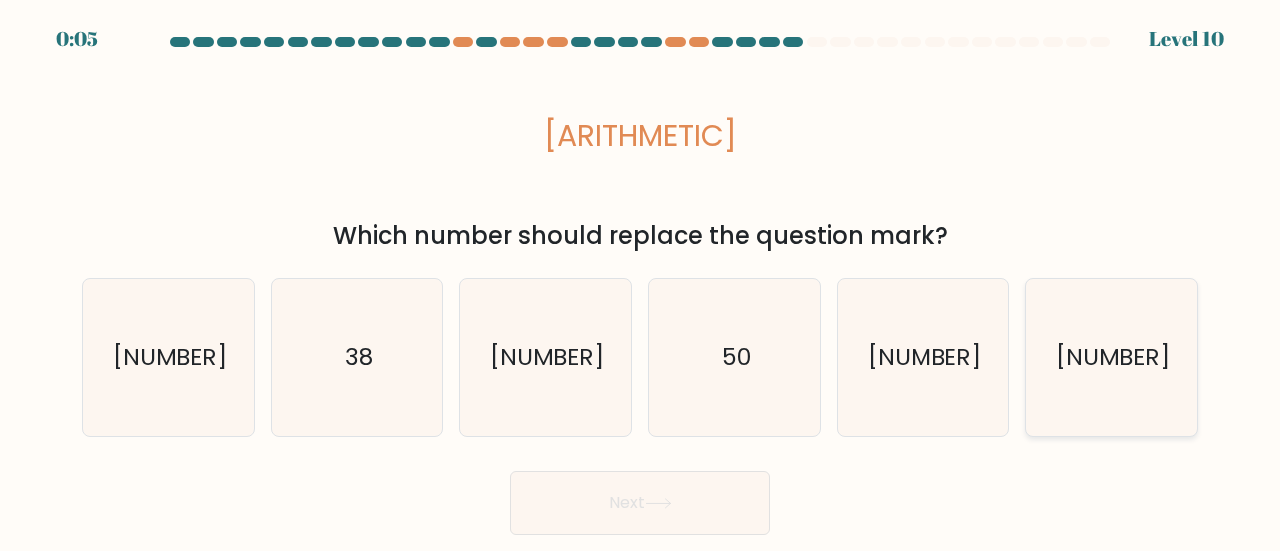 click on "32" at bounding box center [1113, 357] 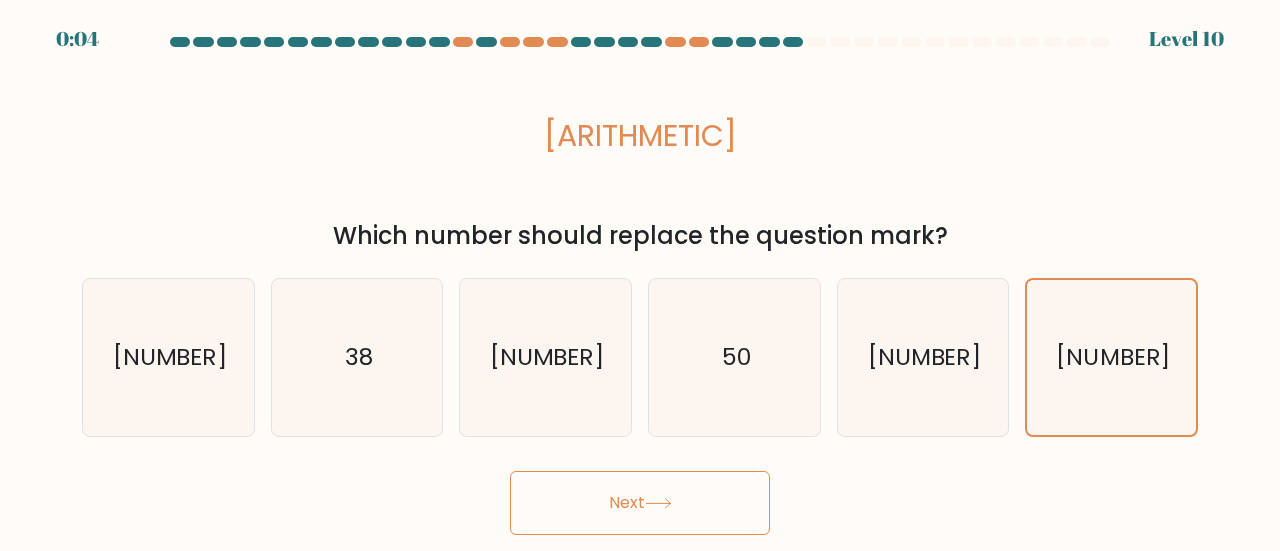 click on "Next" at bounding box center (640, 503) 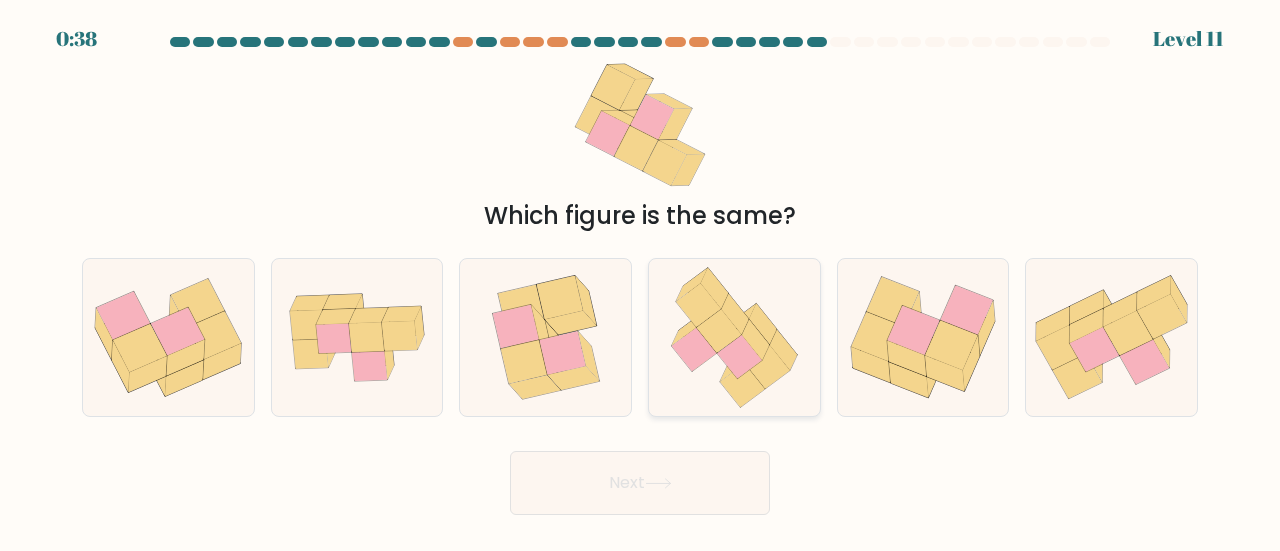 click at bounding box center (739, 357) 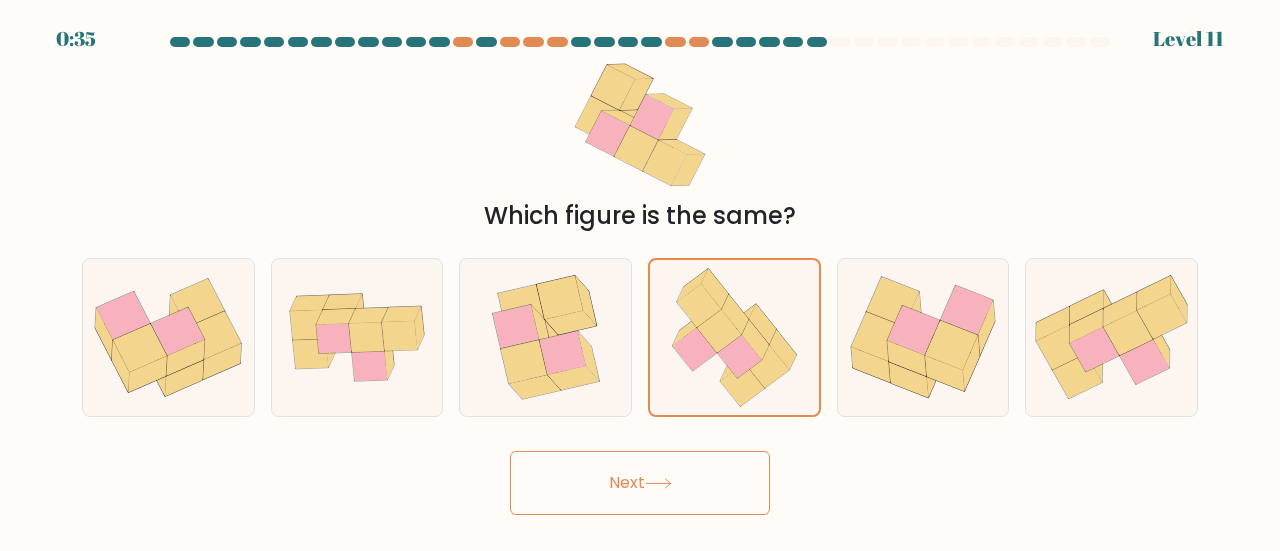 click on "Next" at bounding box center [640, 483] 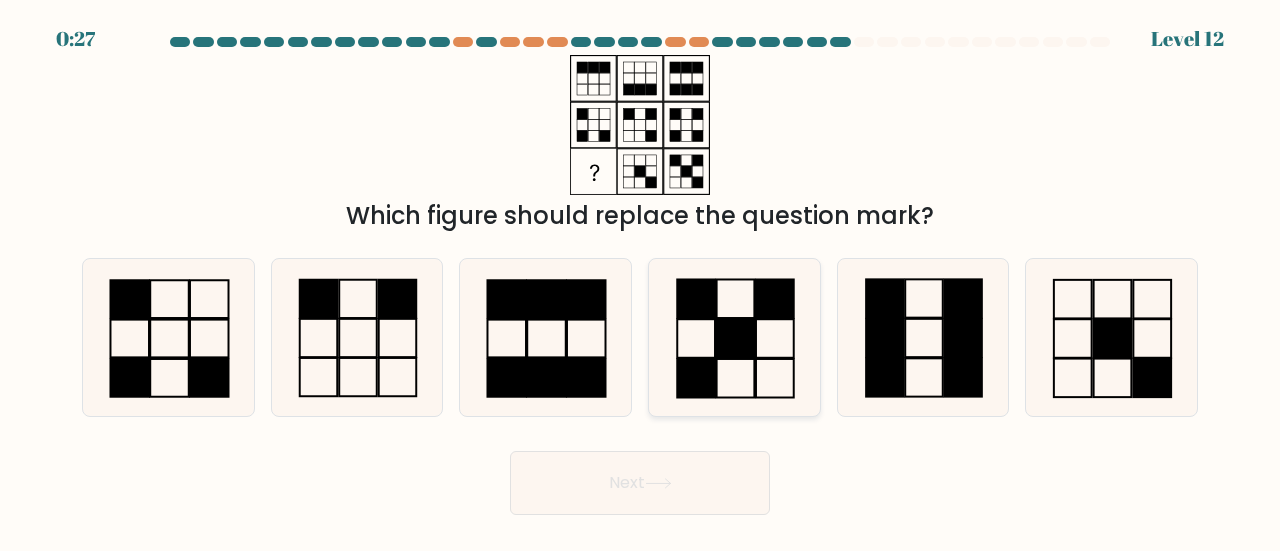 click at bounding box center (775, 378) 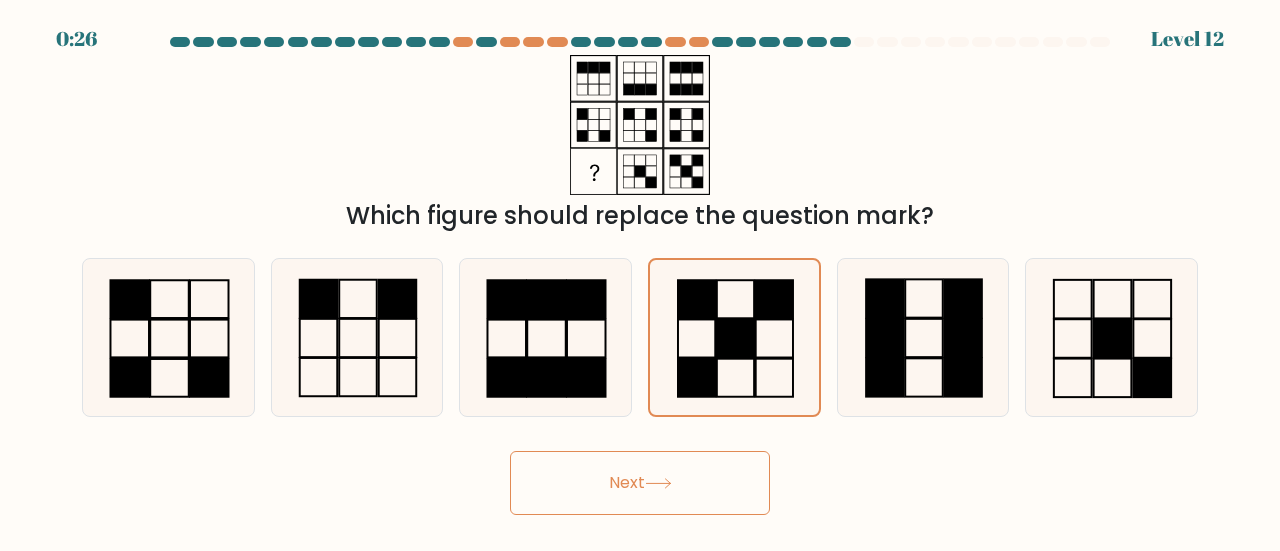 click on "Next" at bounding box center (640, 483) 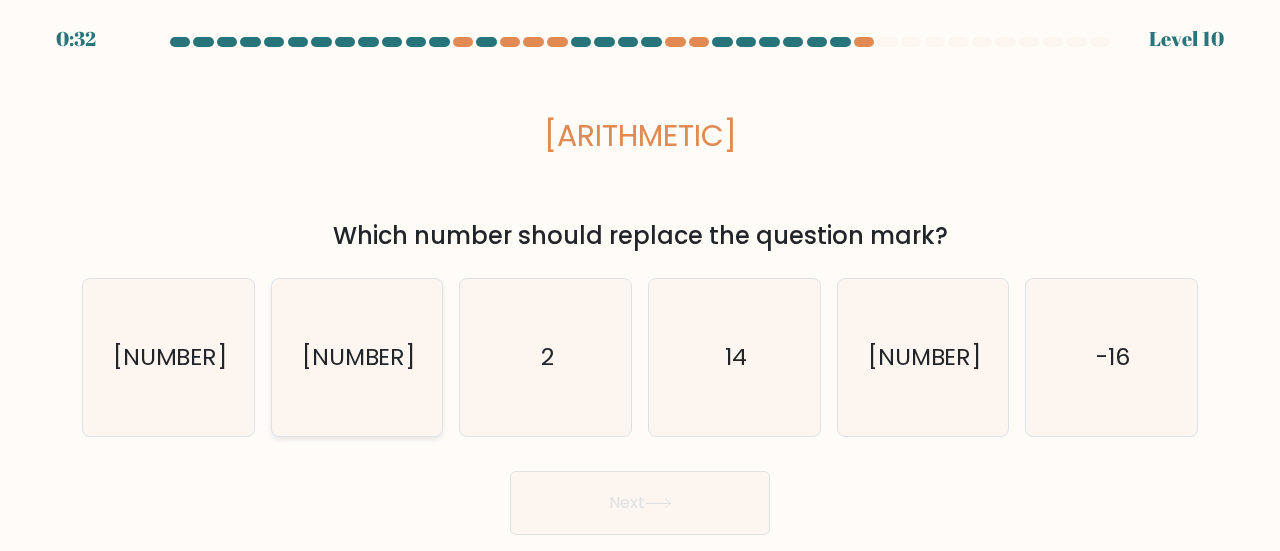 click on "[NUMBER]" at bounding box center (359, 357) 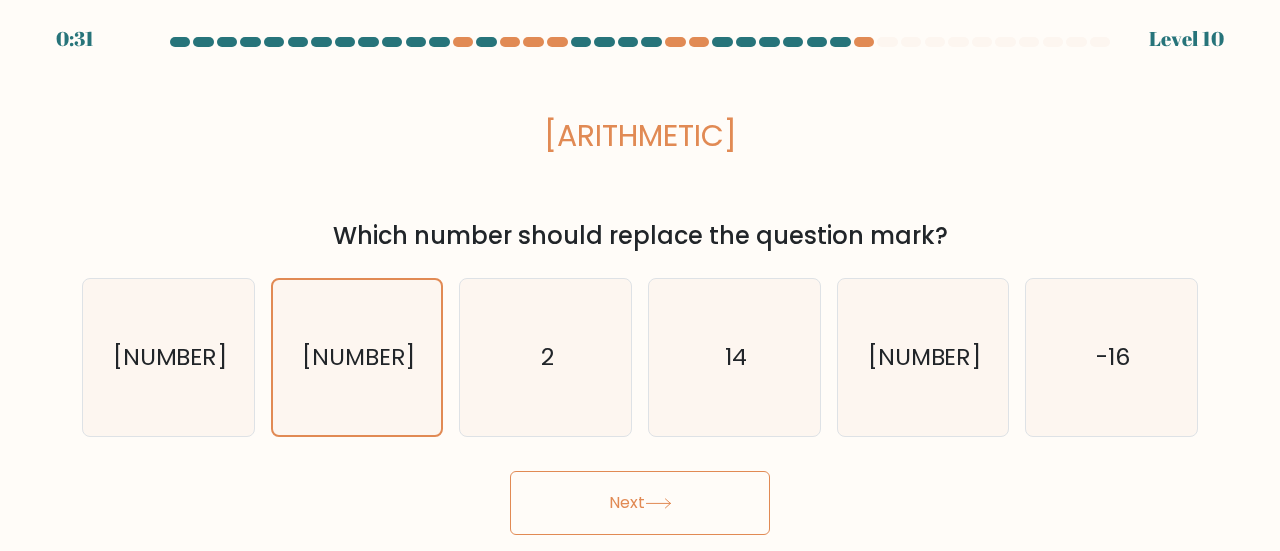 click on "Next" at bounding box center (640, 503) 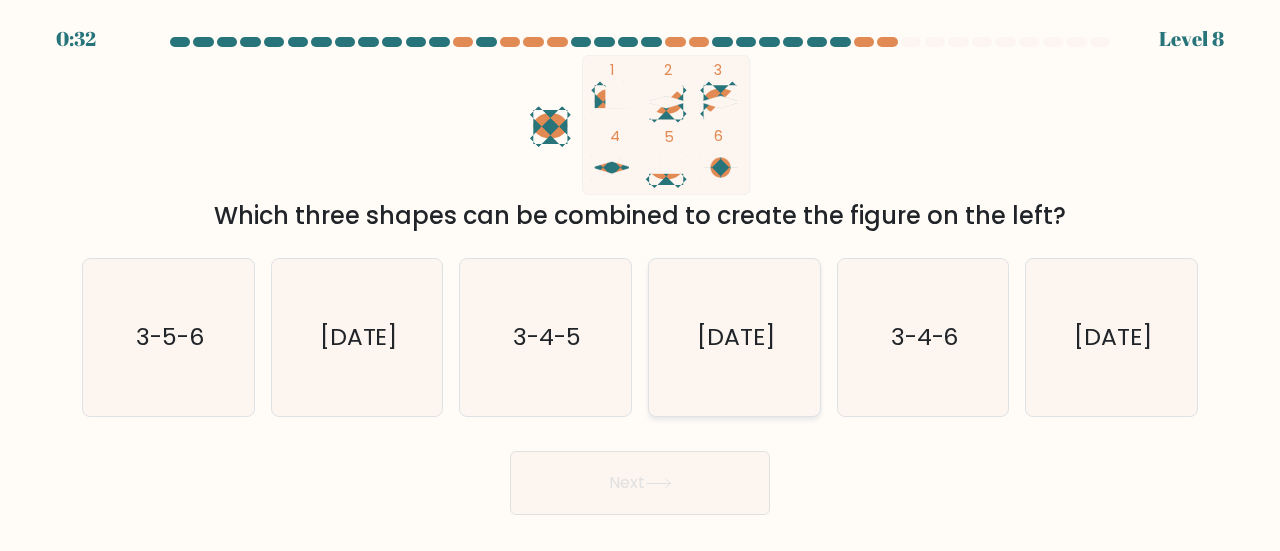 click on "[NUMBER]-[NUMBER]-[NUMBER]" at bounding box center [736, 336] 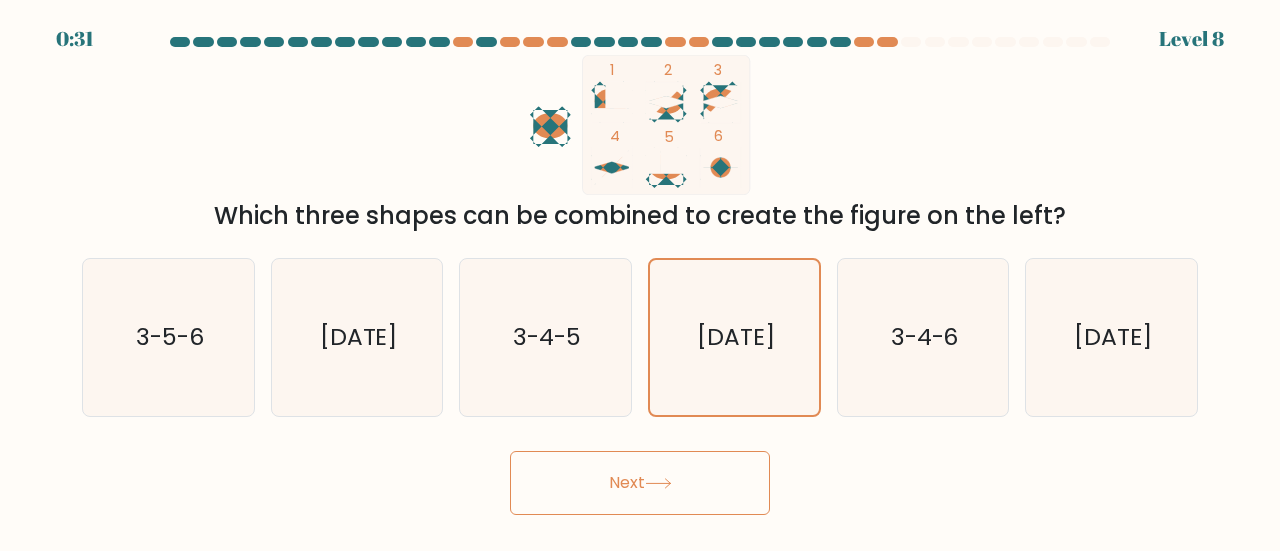 click on "Next" at bounding box center [640, 483] 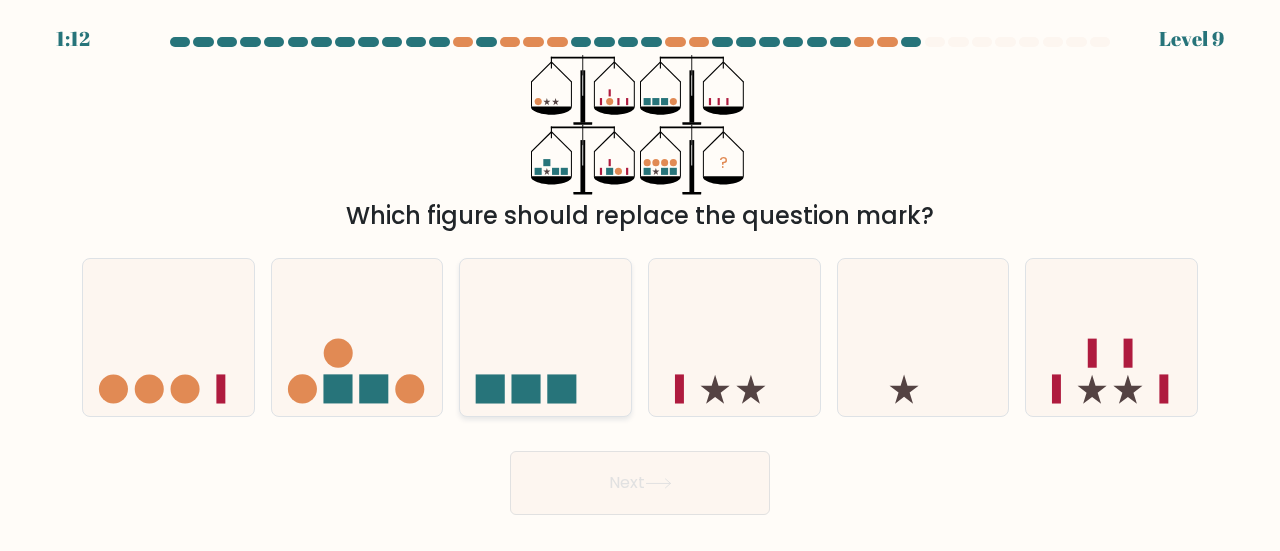 click at bounding box center (545, 337) 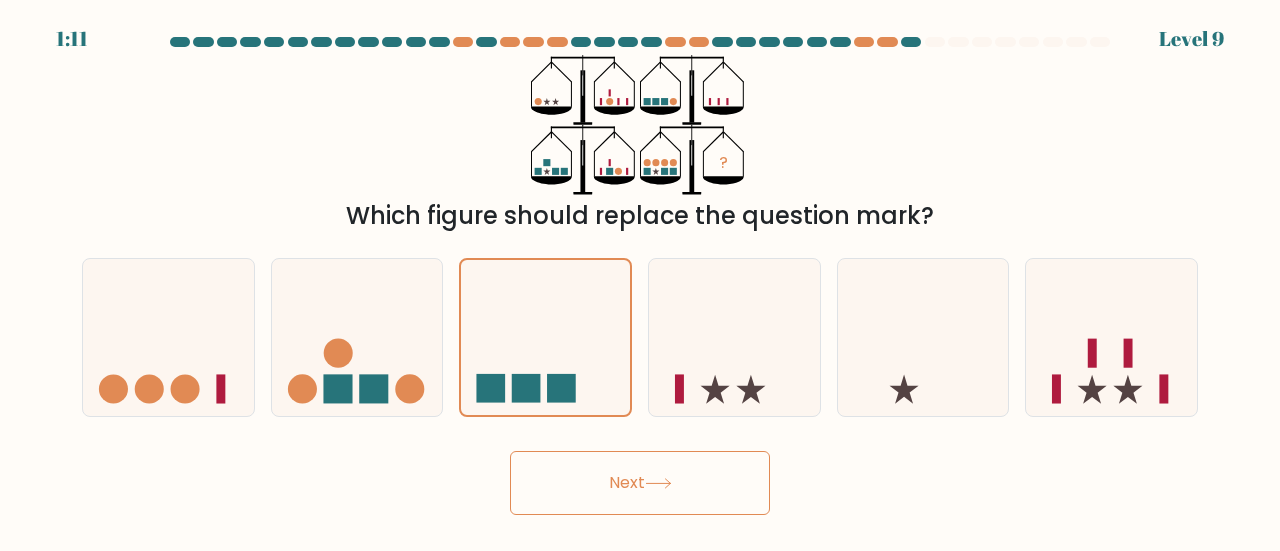 click on "Next" at bounding box center (640, 483) 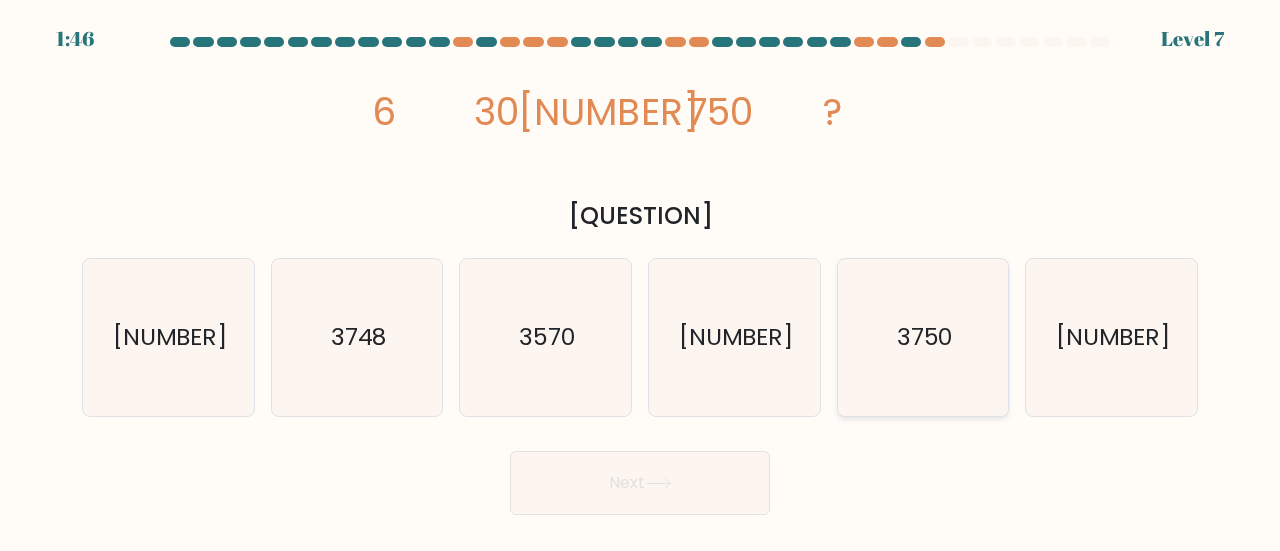 click on "3750" at bounding box center (925, 336) 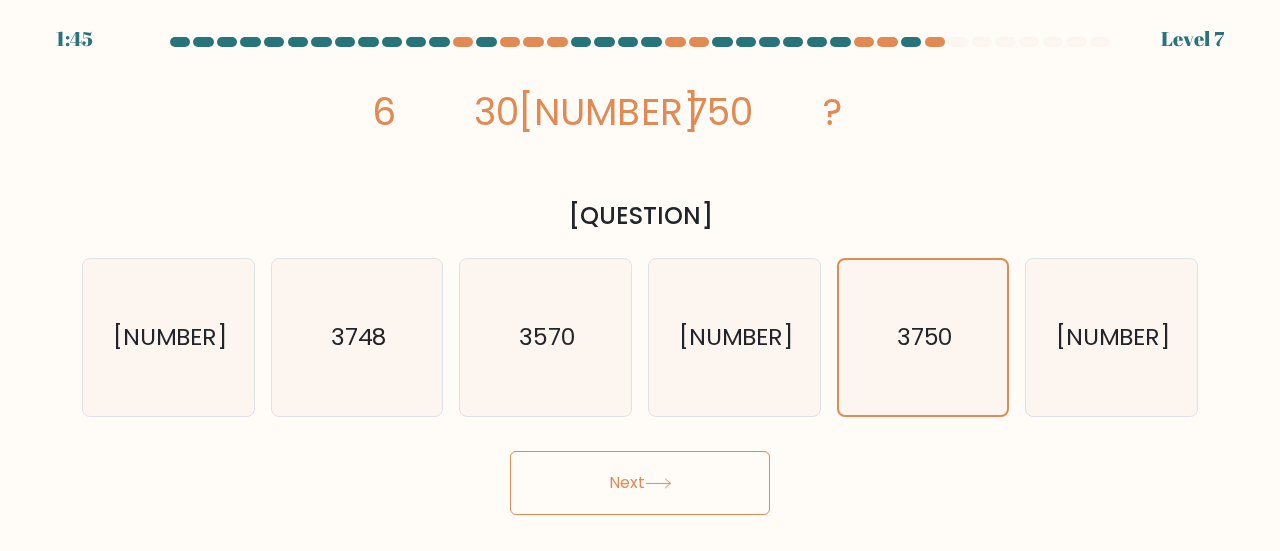 click on "Next" at bounding box center (640, 483) 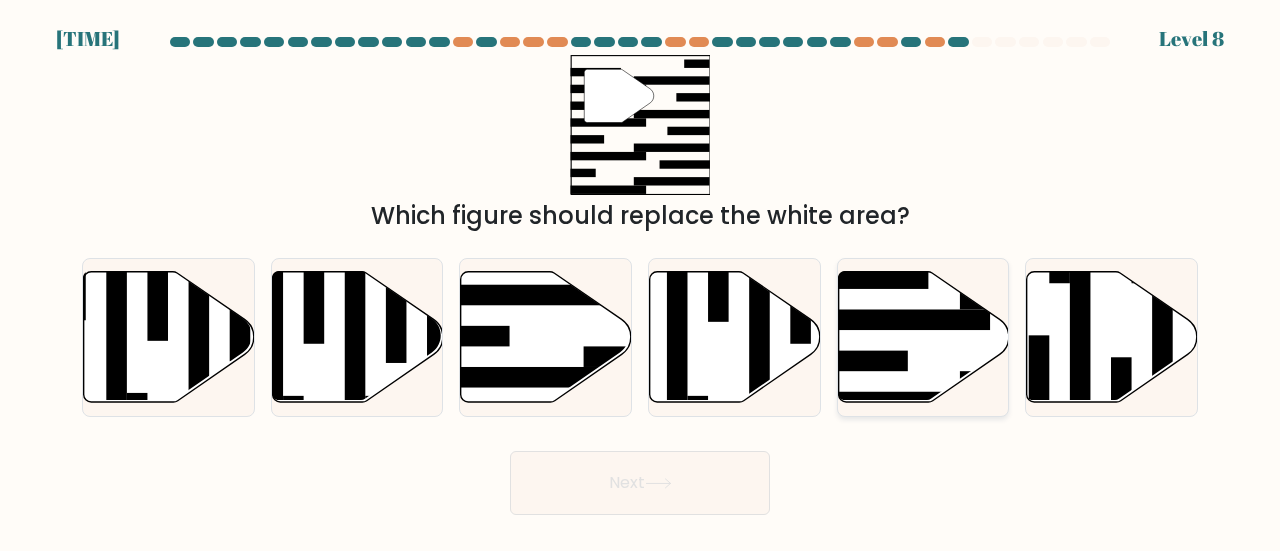 click at bounding box center (898, 319) 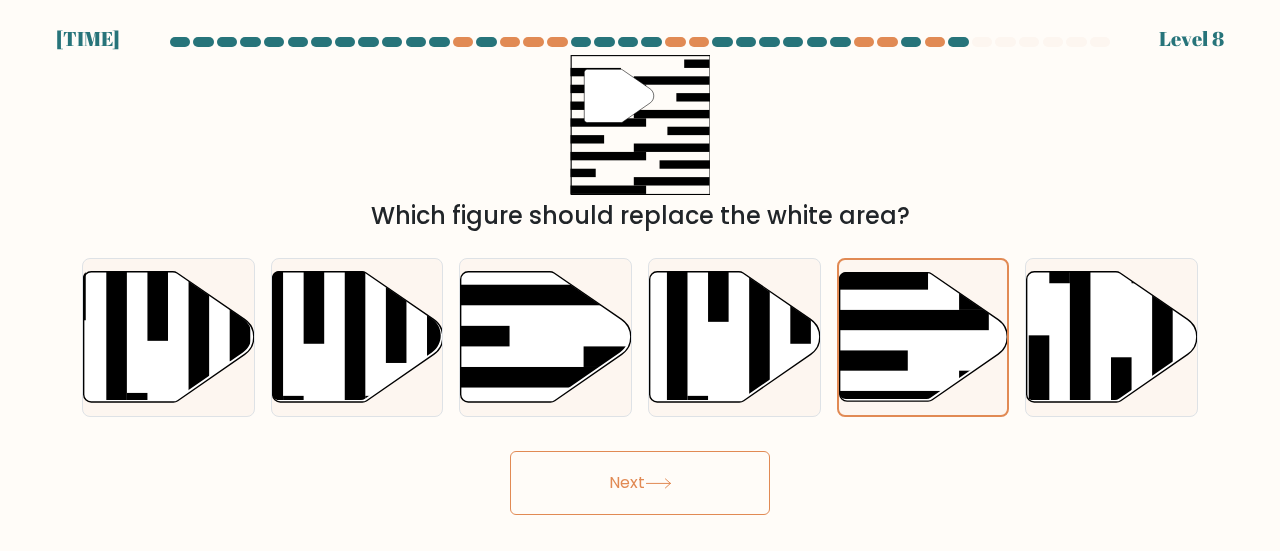 click on "Next" at bounding box center (640, 483) 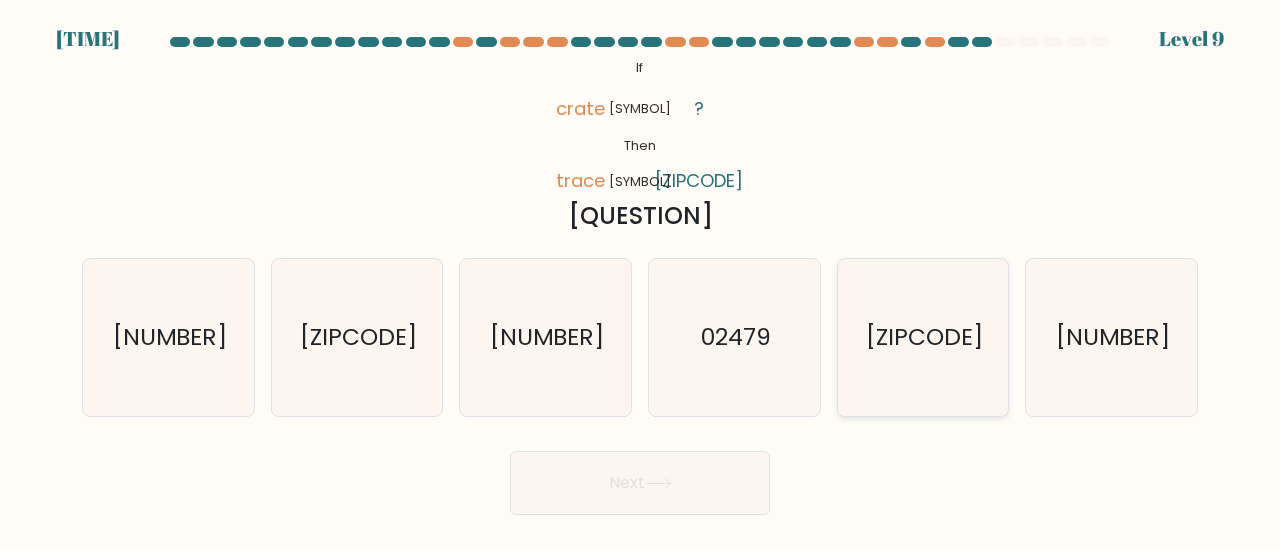 click on "97204" at bounding box center [923, 337] 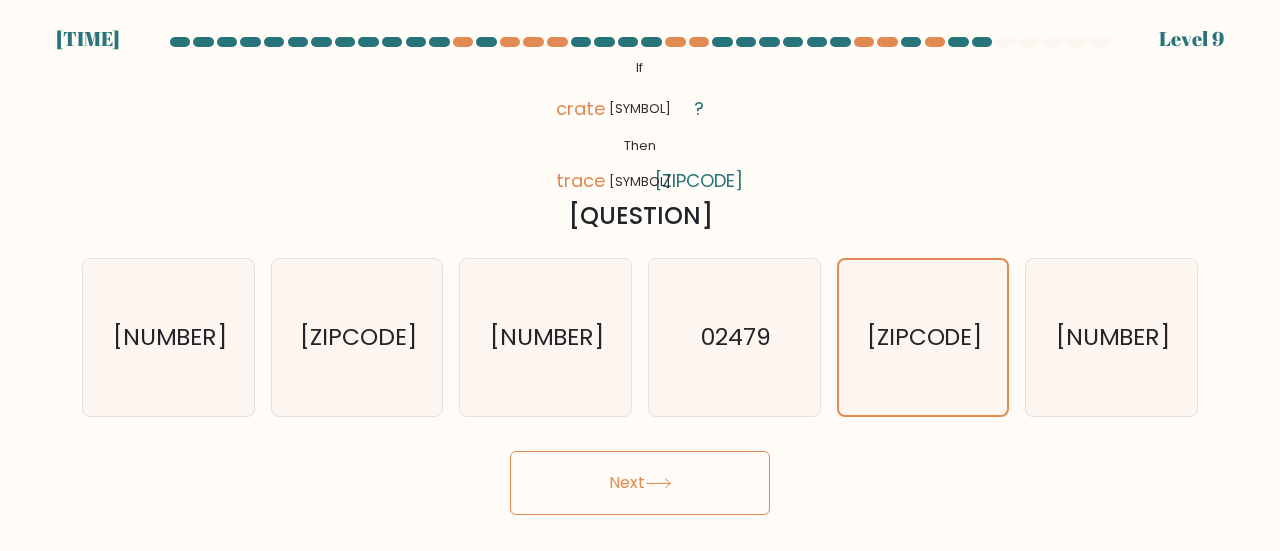 click at bounding box center (658, 483) 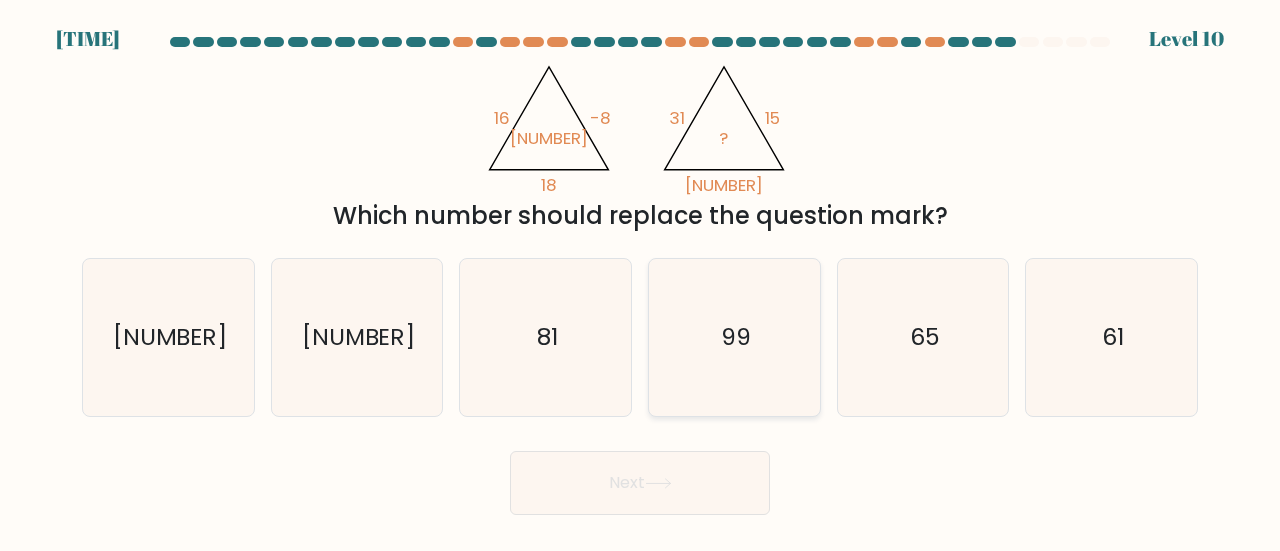 click on "99" at bounding box center [734, 337] 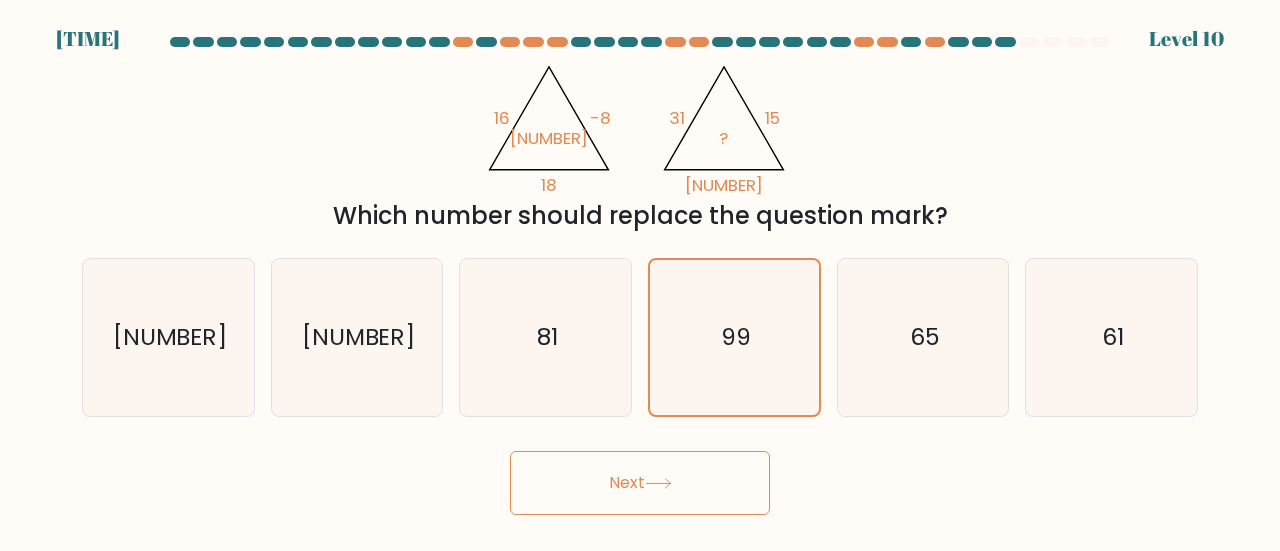 click on "Next" at bounding box center (640, 483) 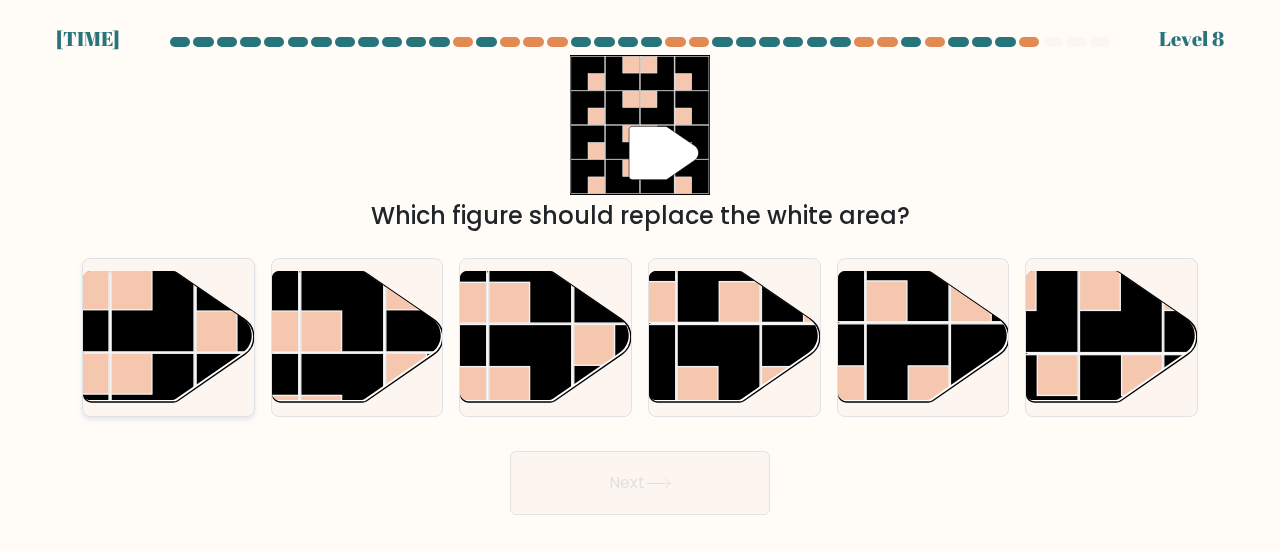 click at bounding box center [238, 310] 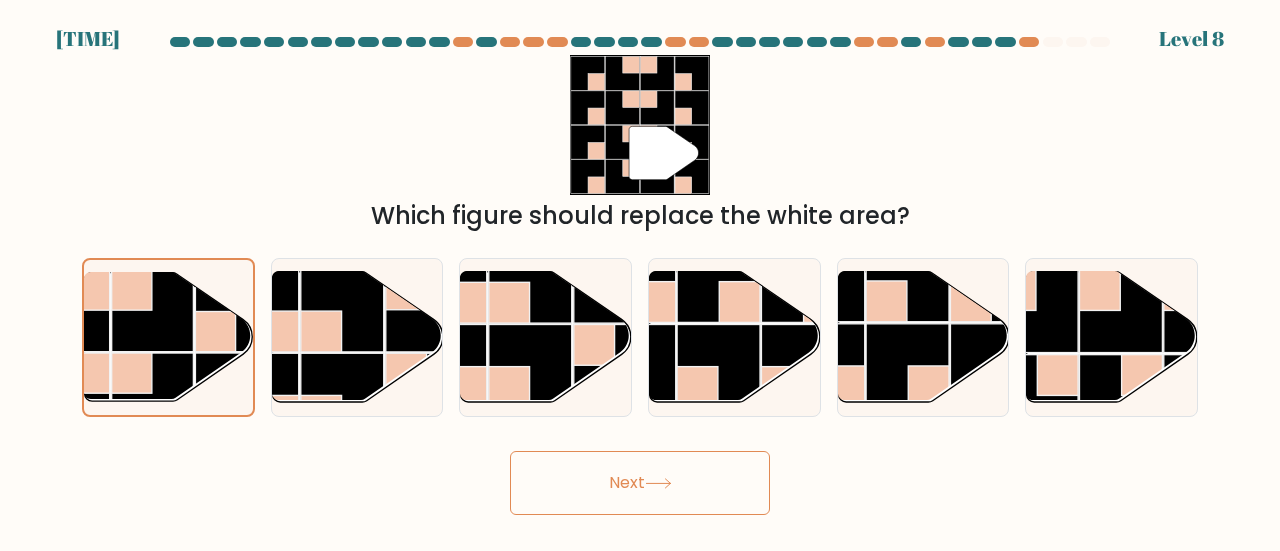 click on "Next" at bounding box center (640, 483) 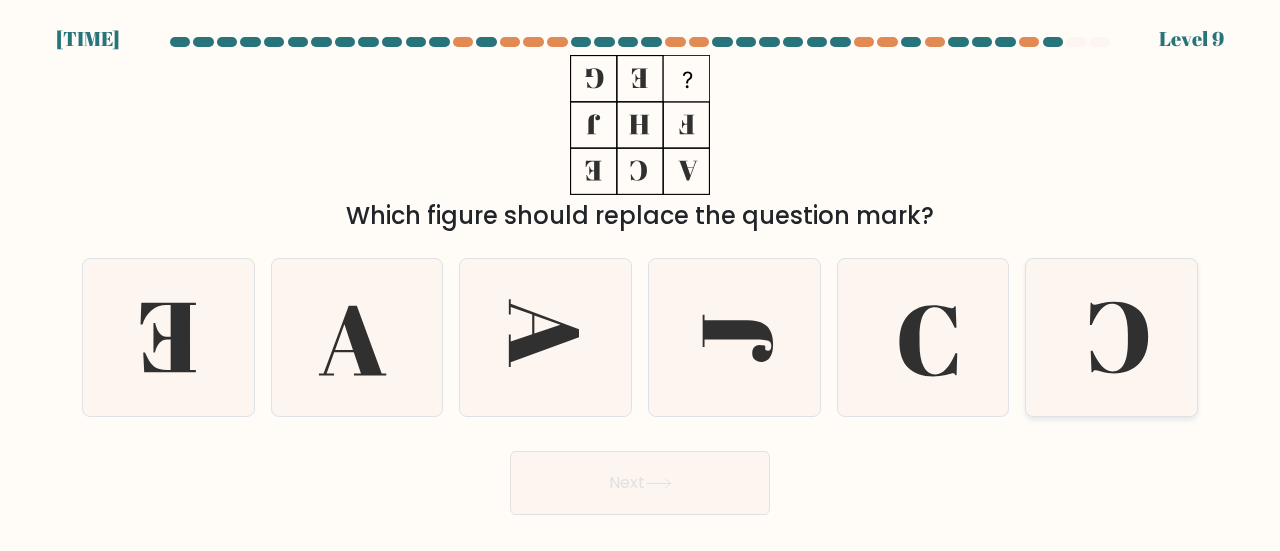 click at bounding box center (1111, 337) 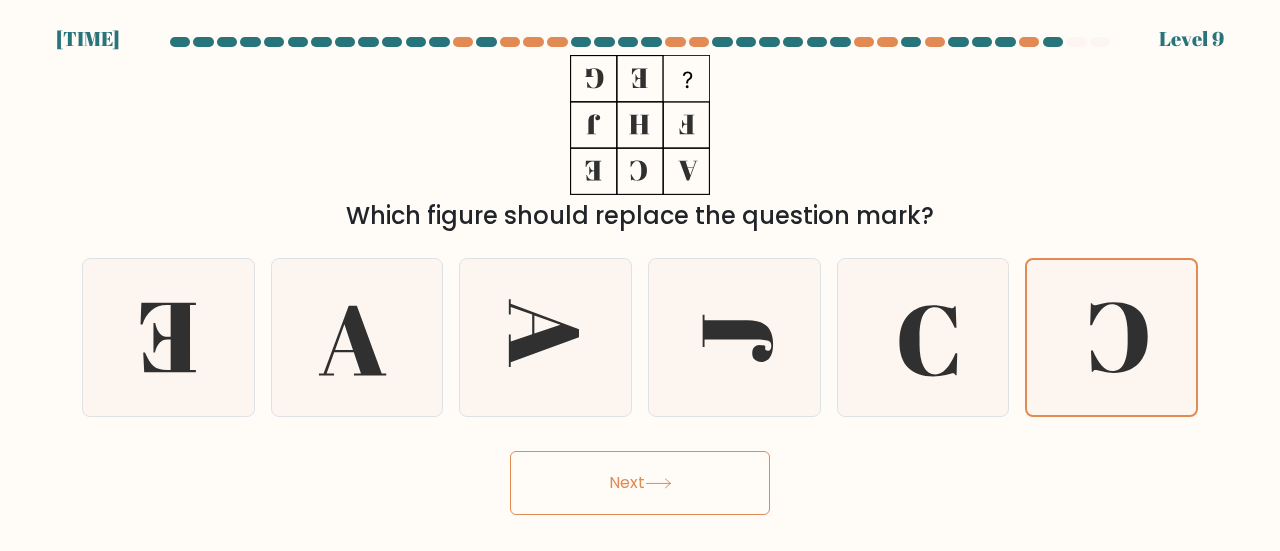 click on "Next" at bounding box center (640, 483) 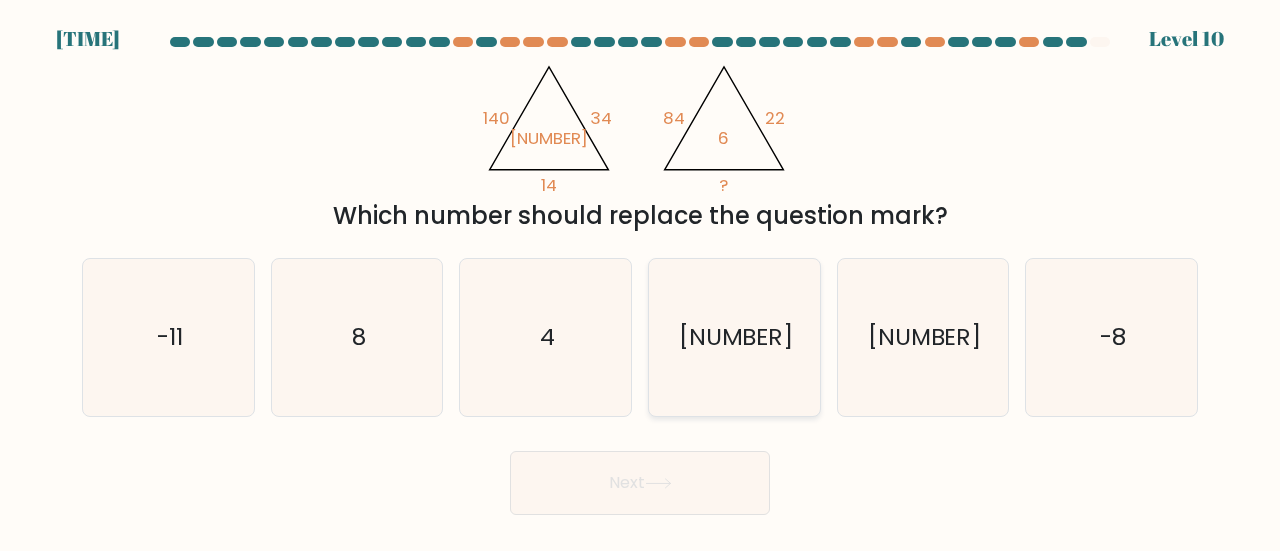 click on "[NUMBER]" at bounding box center [734, 337] 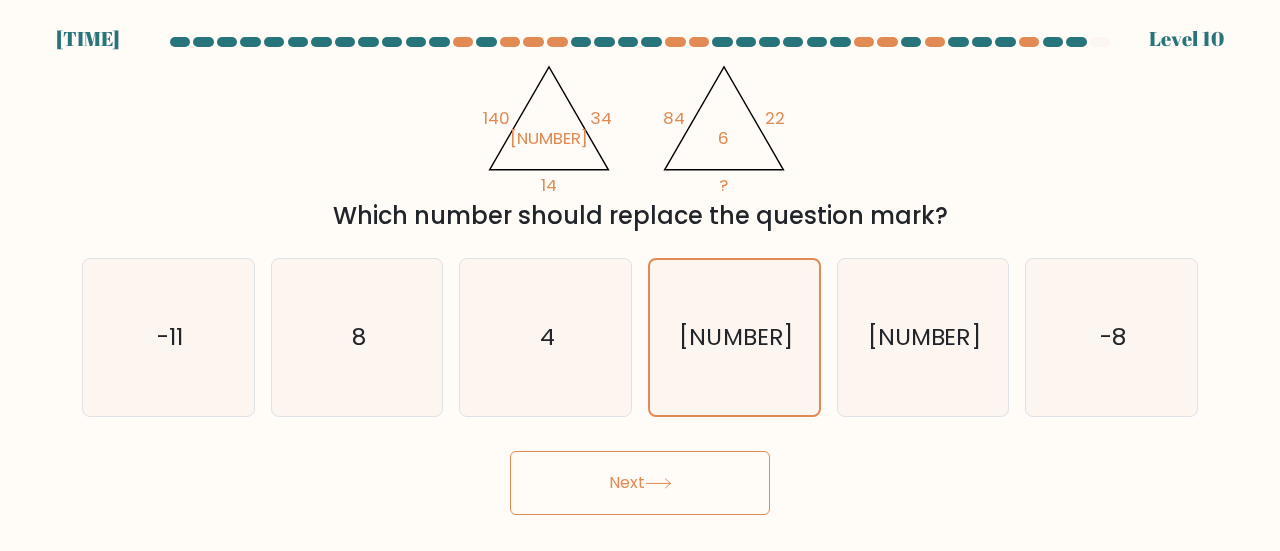 click on "Next" at bounding box center (640, 483) 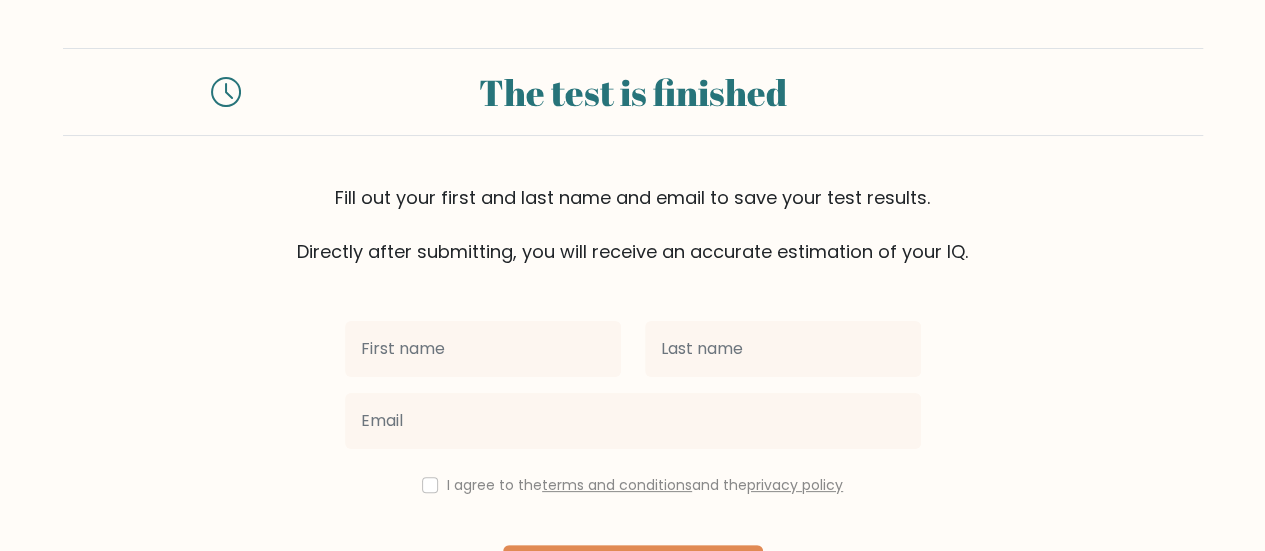 scroll, scrollTop: 149, scrollLeft: 0, axis: vertical 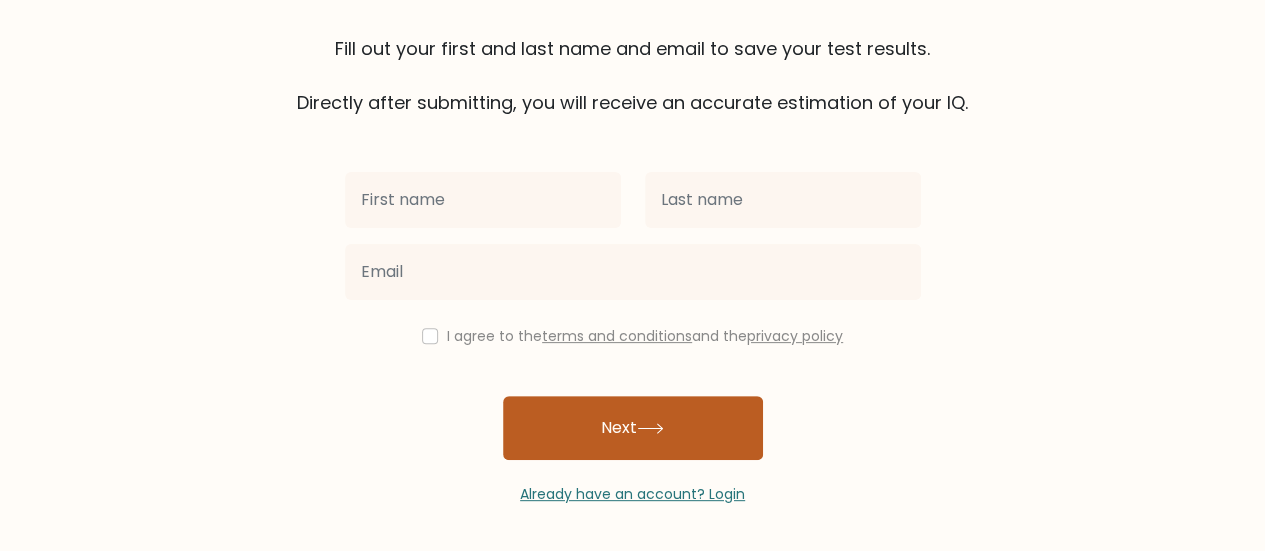 click on "Next" at bounding box center [633, 428] 